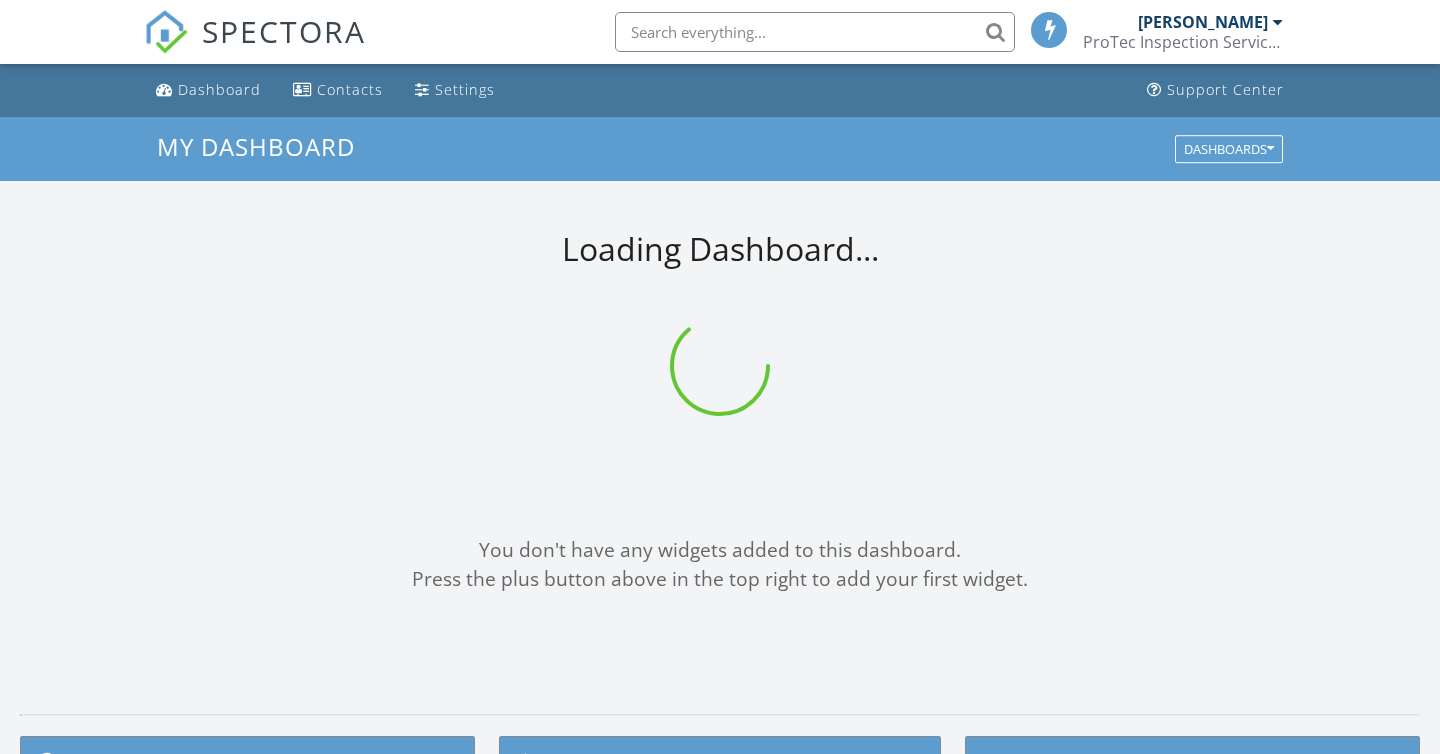 scroll, scrollTop: 0, scrollLeft: 0, axis: both 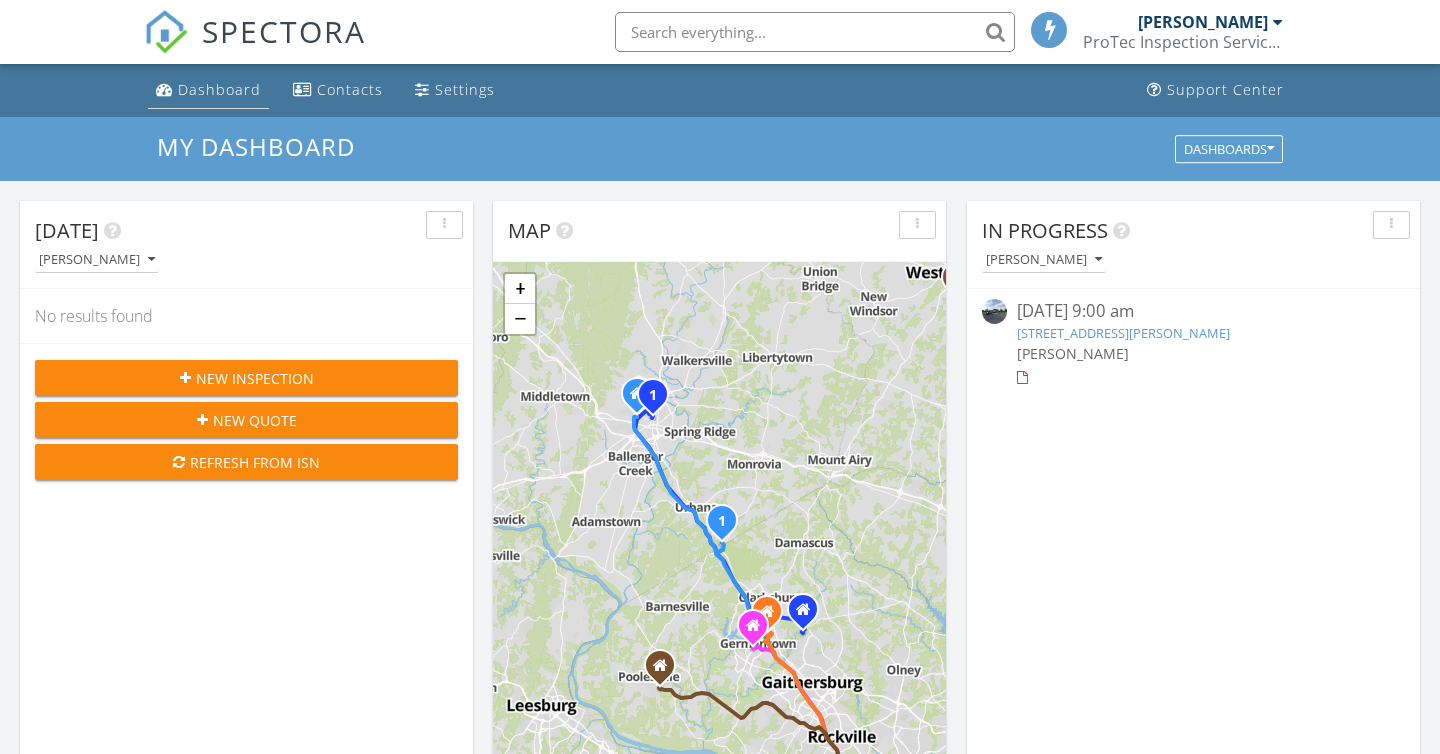 click on "Dashboard" at bounding box center [219, 89] 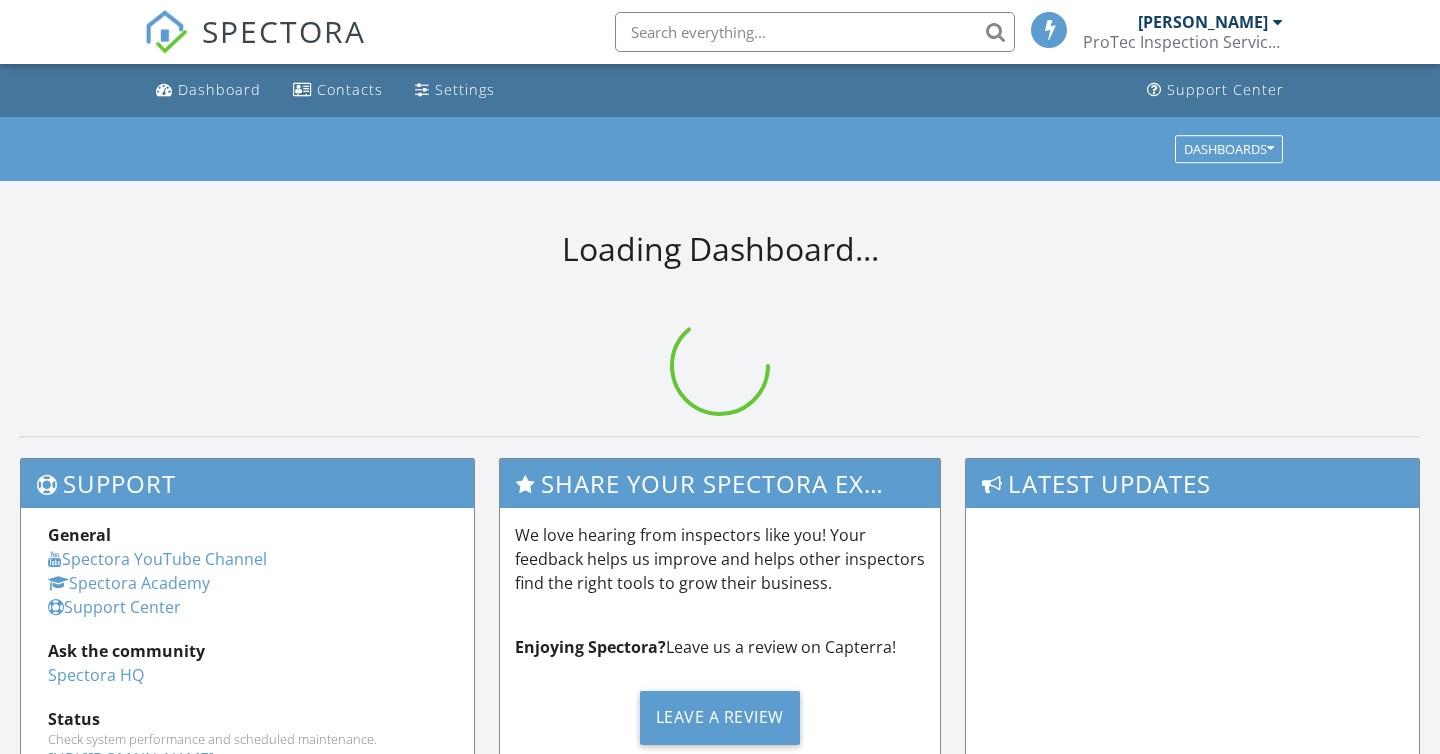 scroll, scrollTop: 0, scrollLeft: 0, axis: both 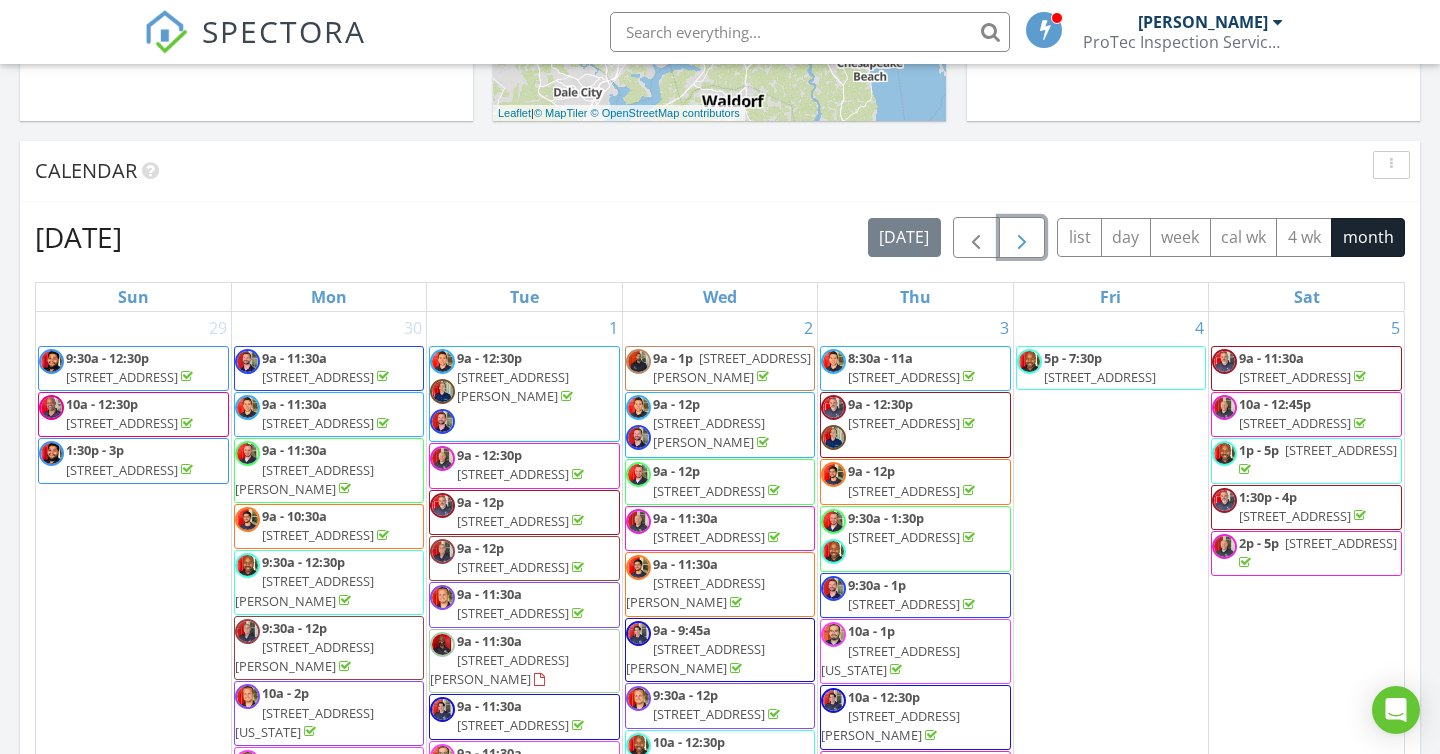 click at bounding box center [1022, 238] 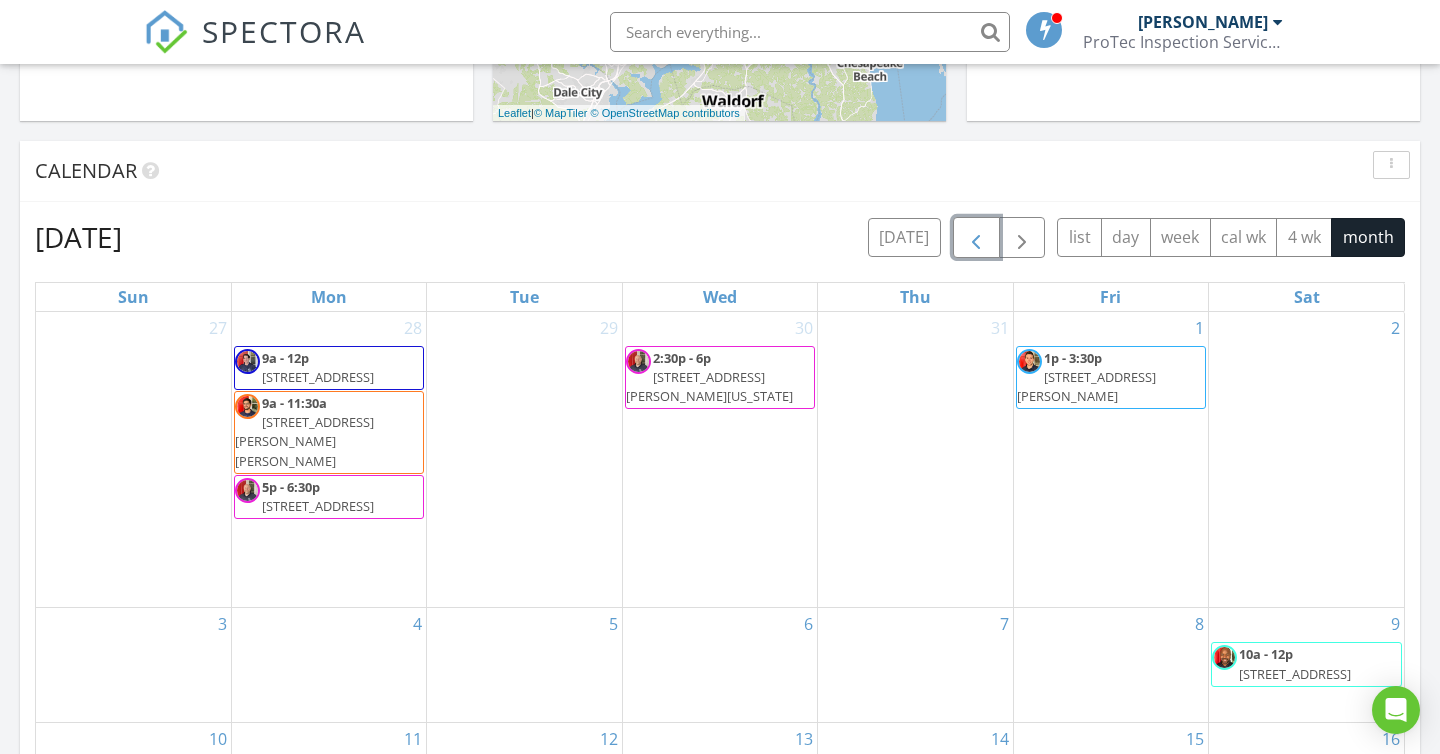 click at bounding box center [976, 238] 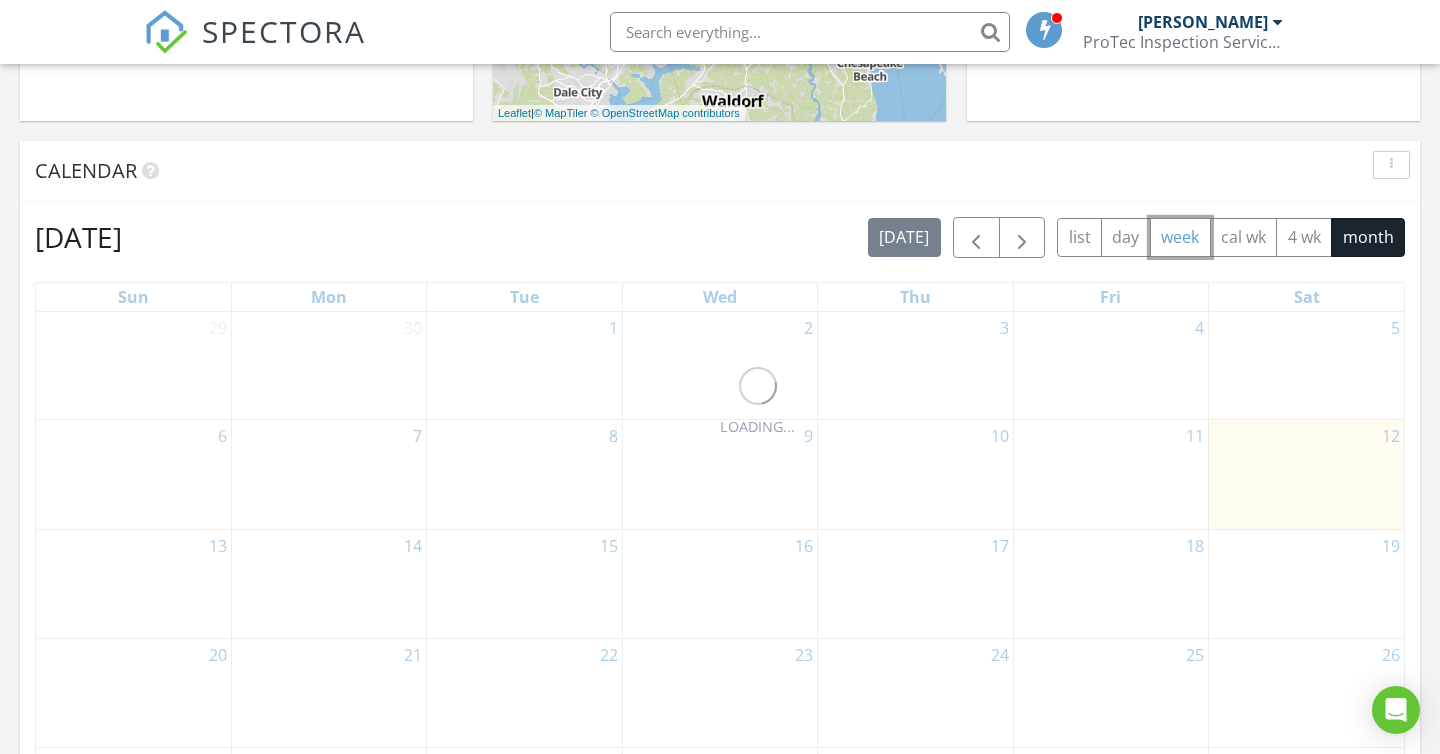 click on "week" at bounding box center [1180, 237] 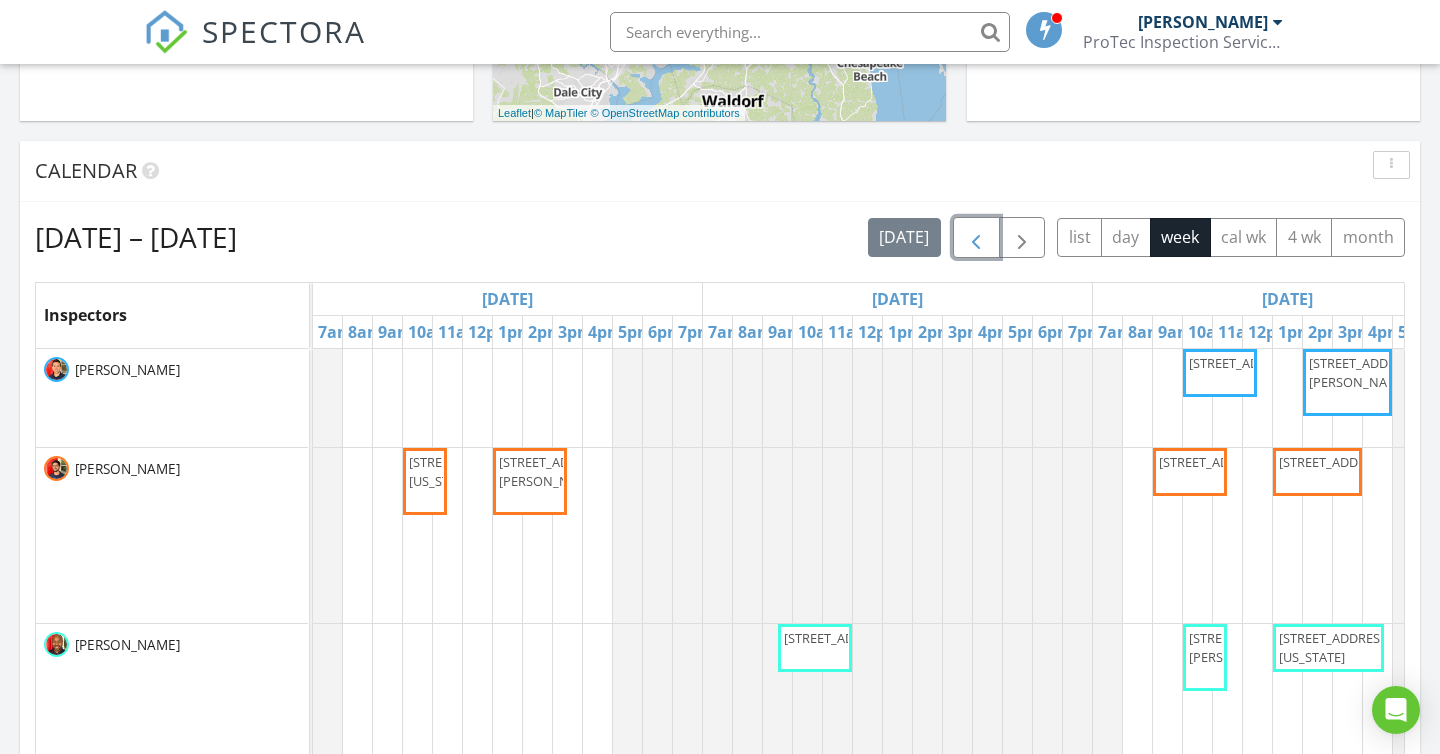 click at bounding box center (976, 238) 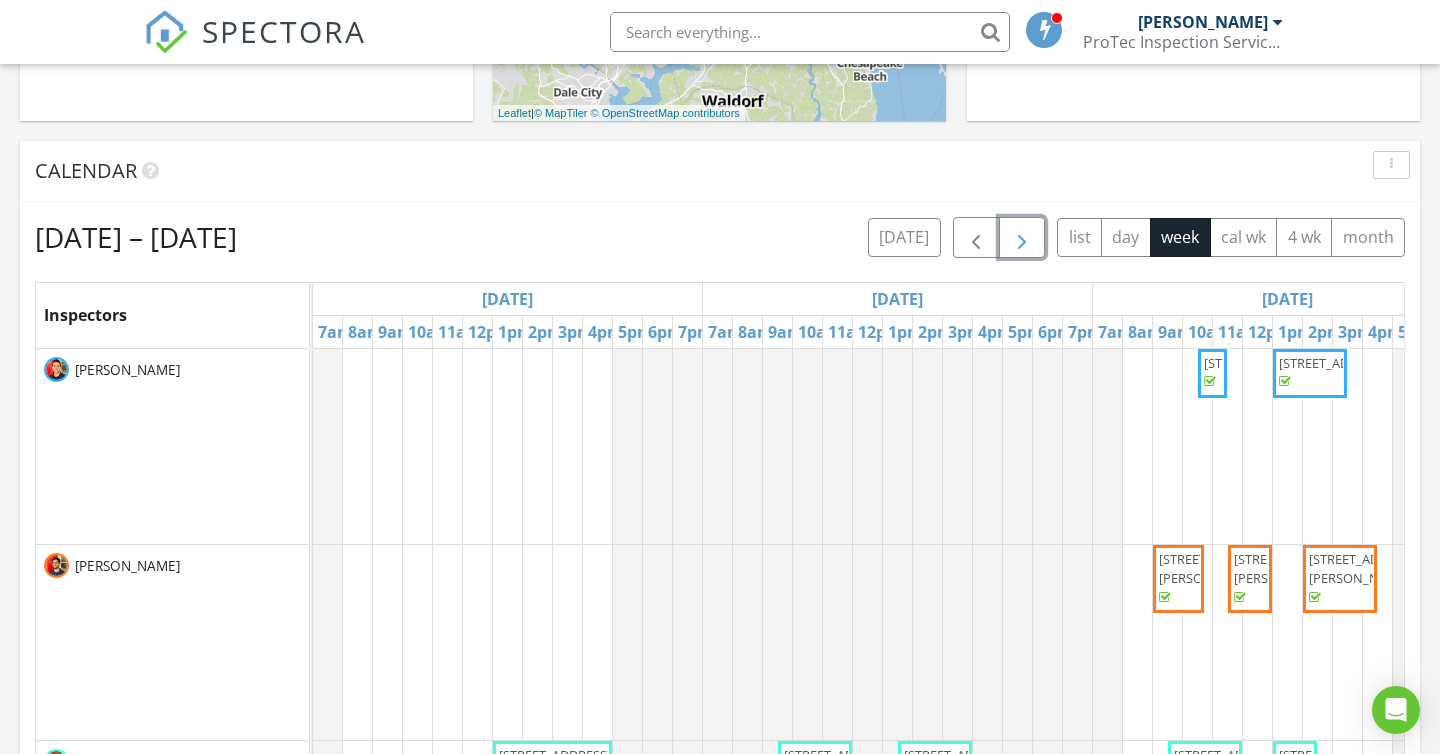 click at bounding box center [1022, 238] 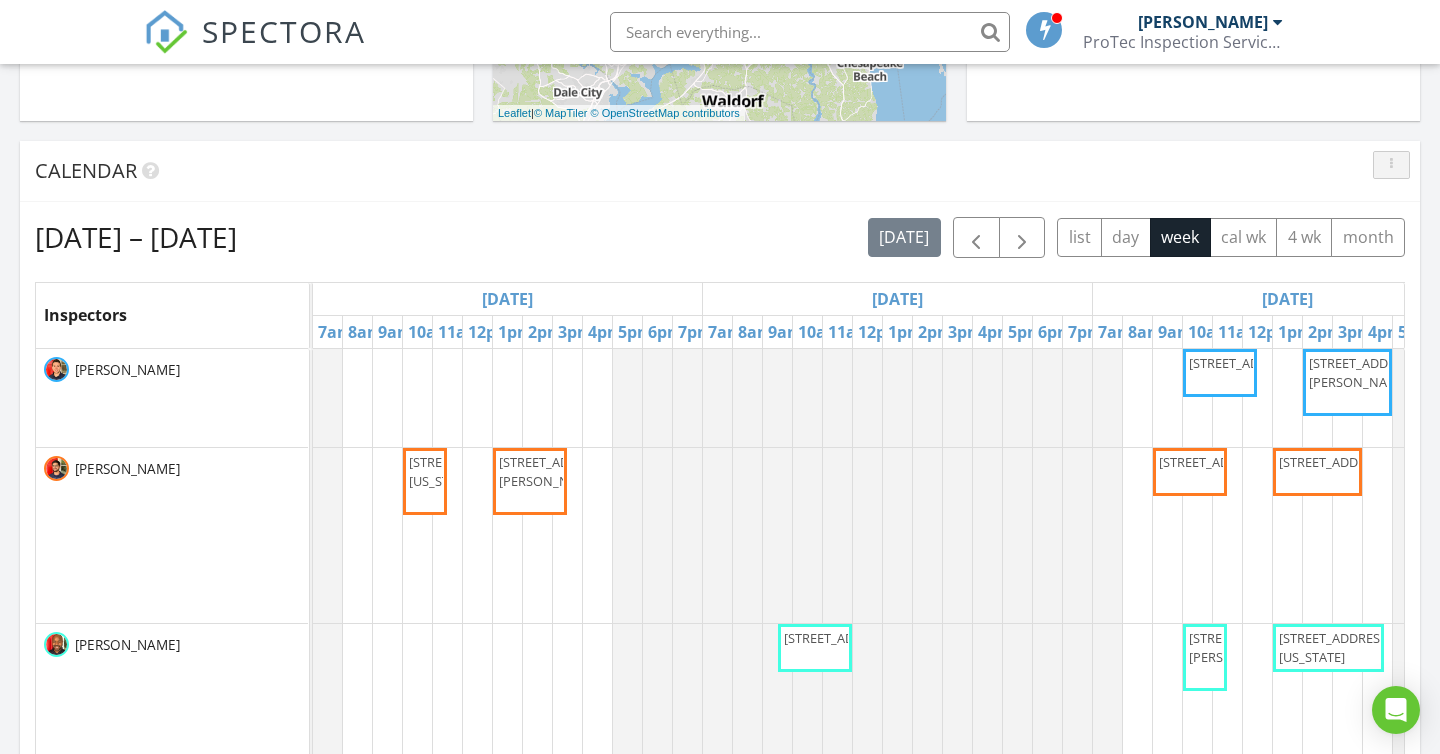 click at bounding box center [1391, 165] 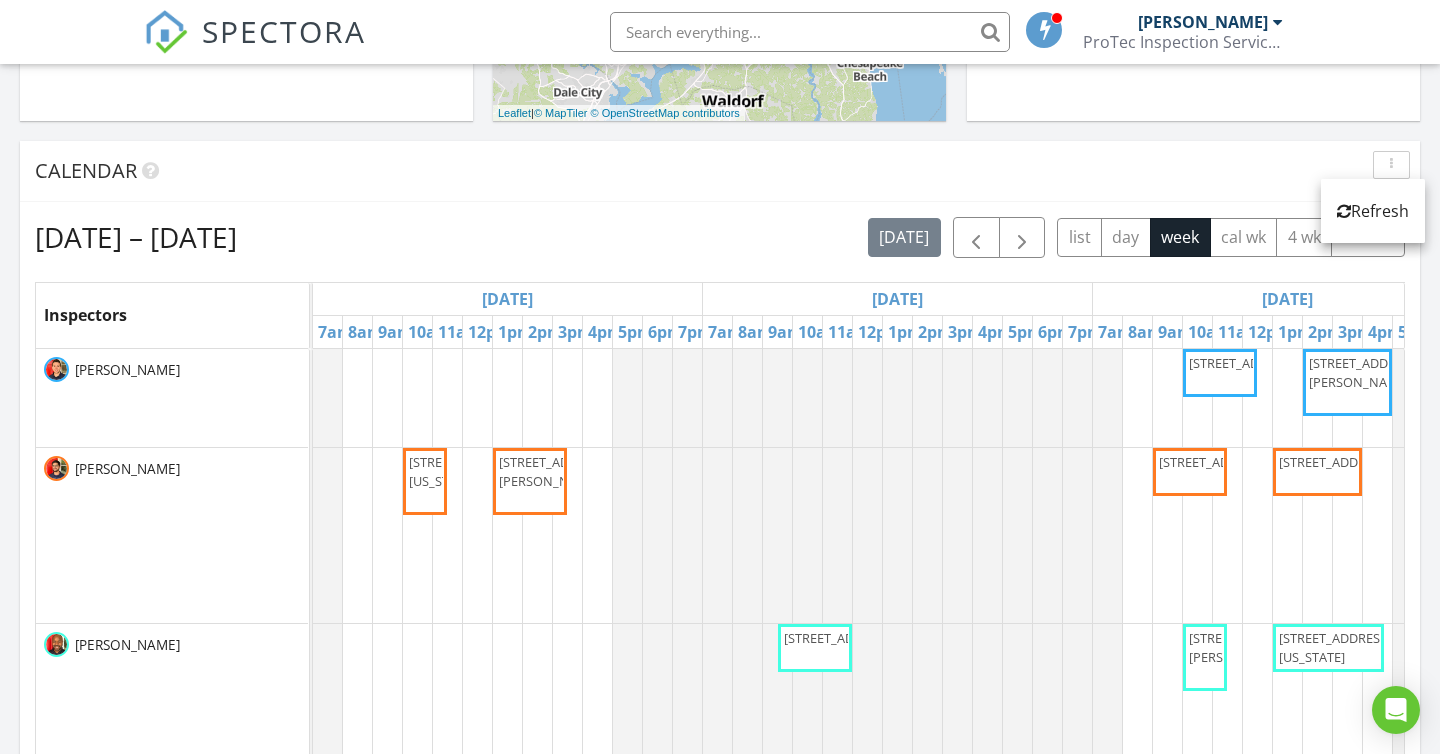click on "Calendar" at bounding box center [720, 171] 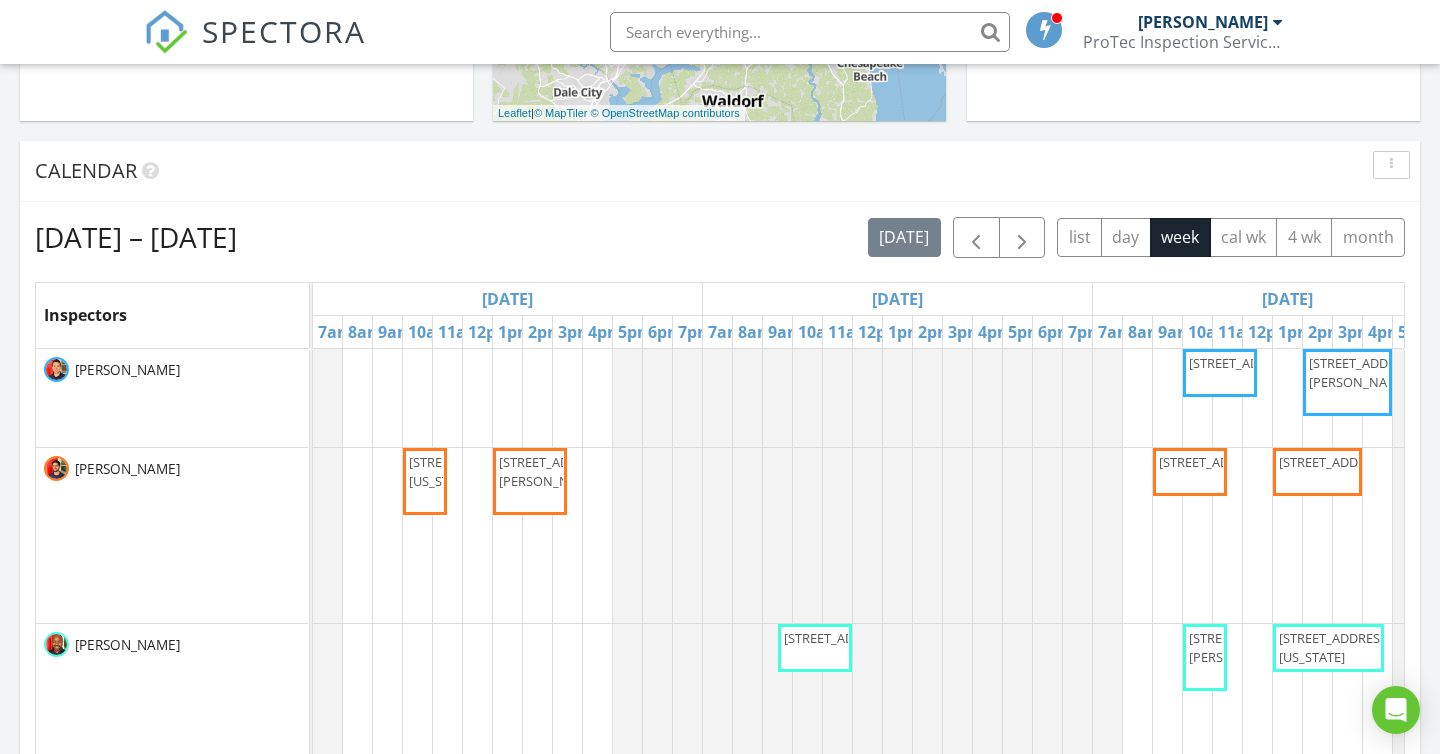 scroll, scrollTop: 1, scrollLeft: 0, axis: vertical 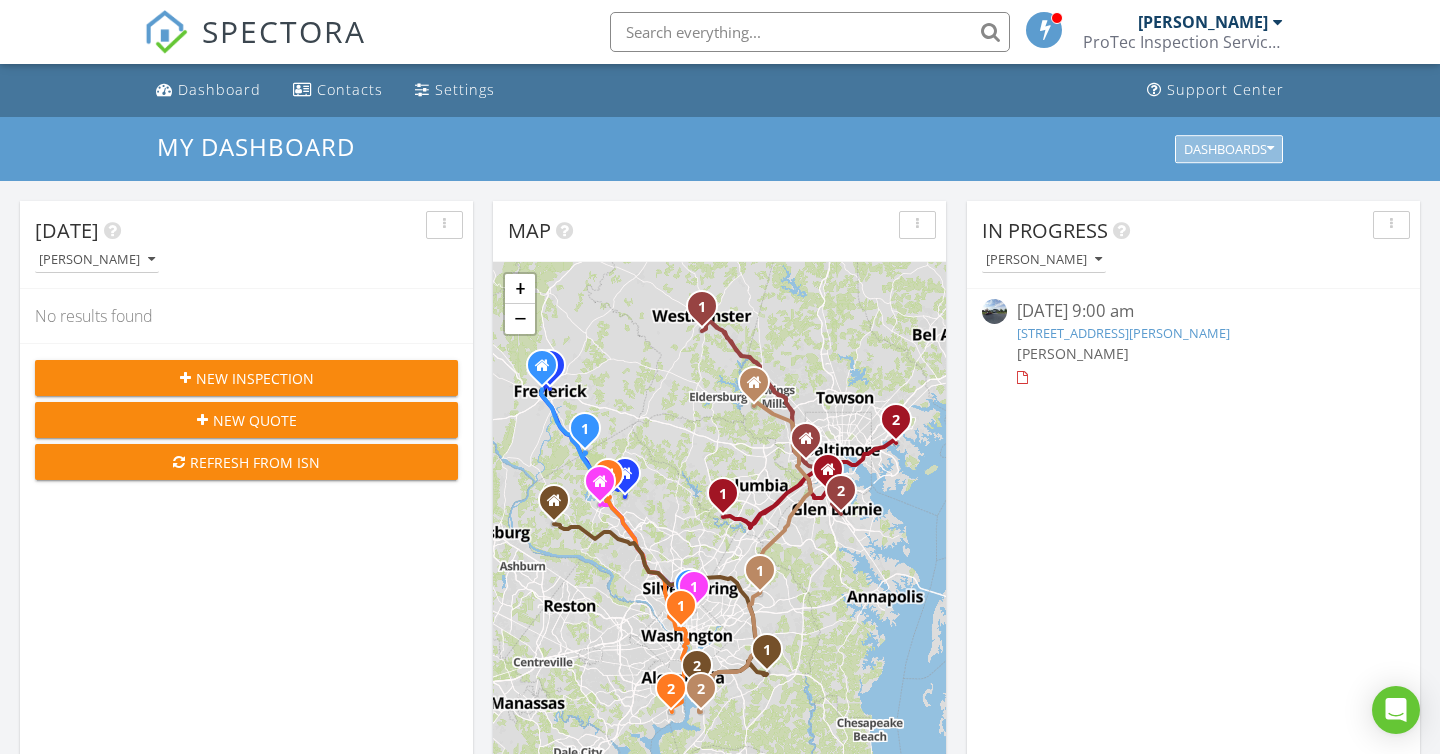 click on "Dashboards" at bounding box center [1229, 149] 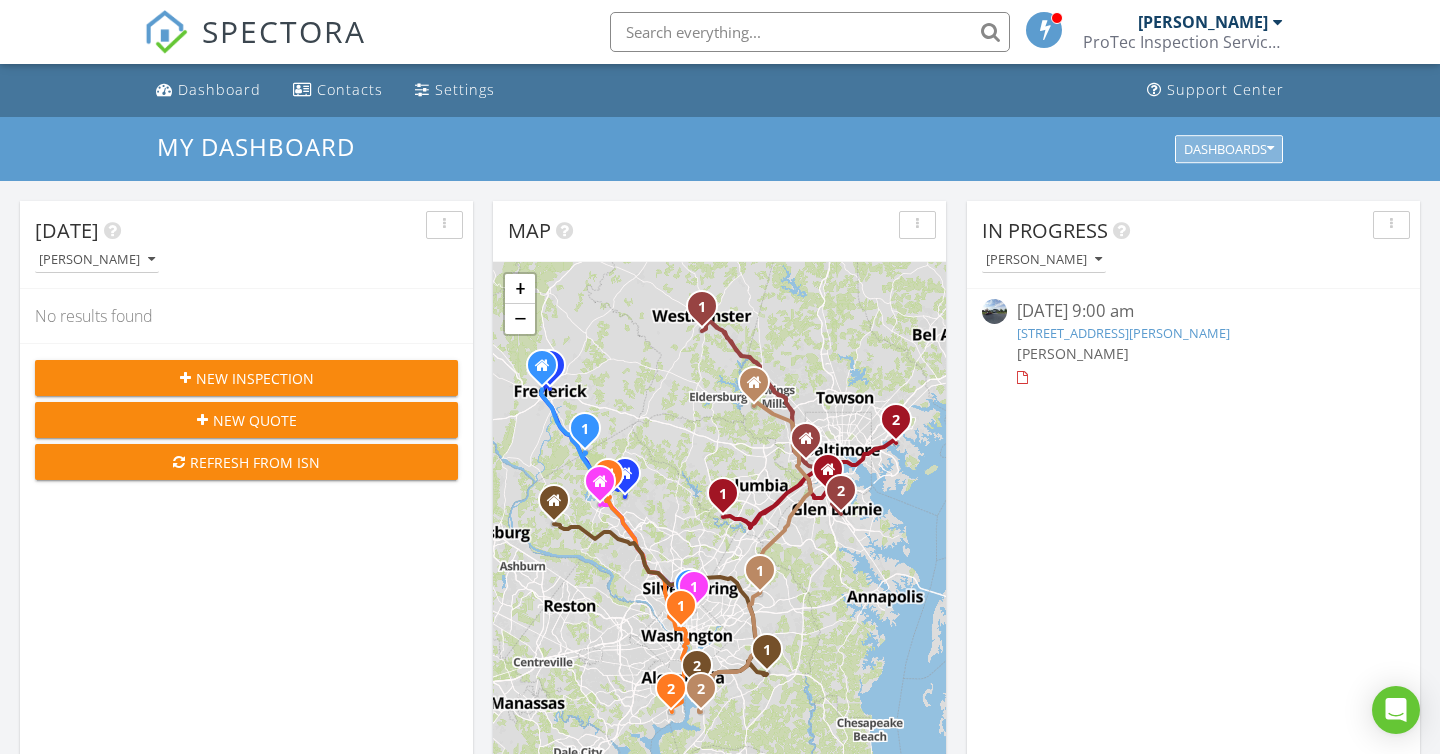 click on "My Dashboard
Dashboards" at bounding box center [720, 149] 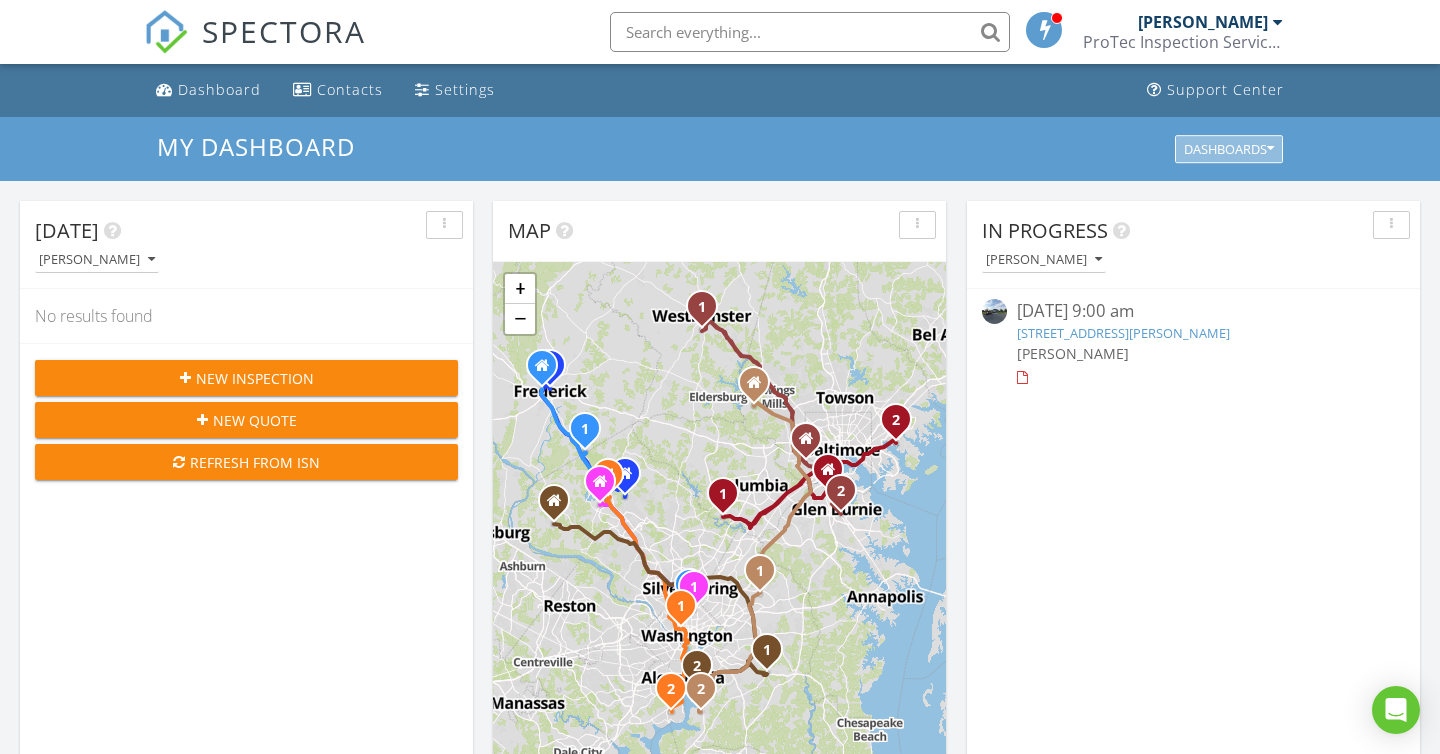 click on "Dashboards" at bounding box center [1229, 149] 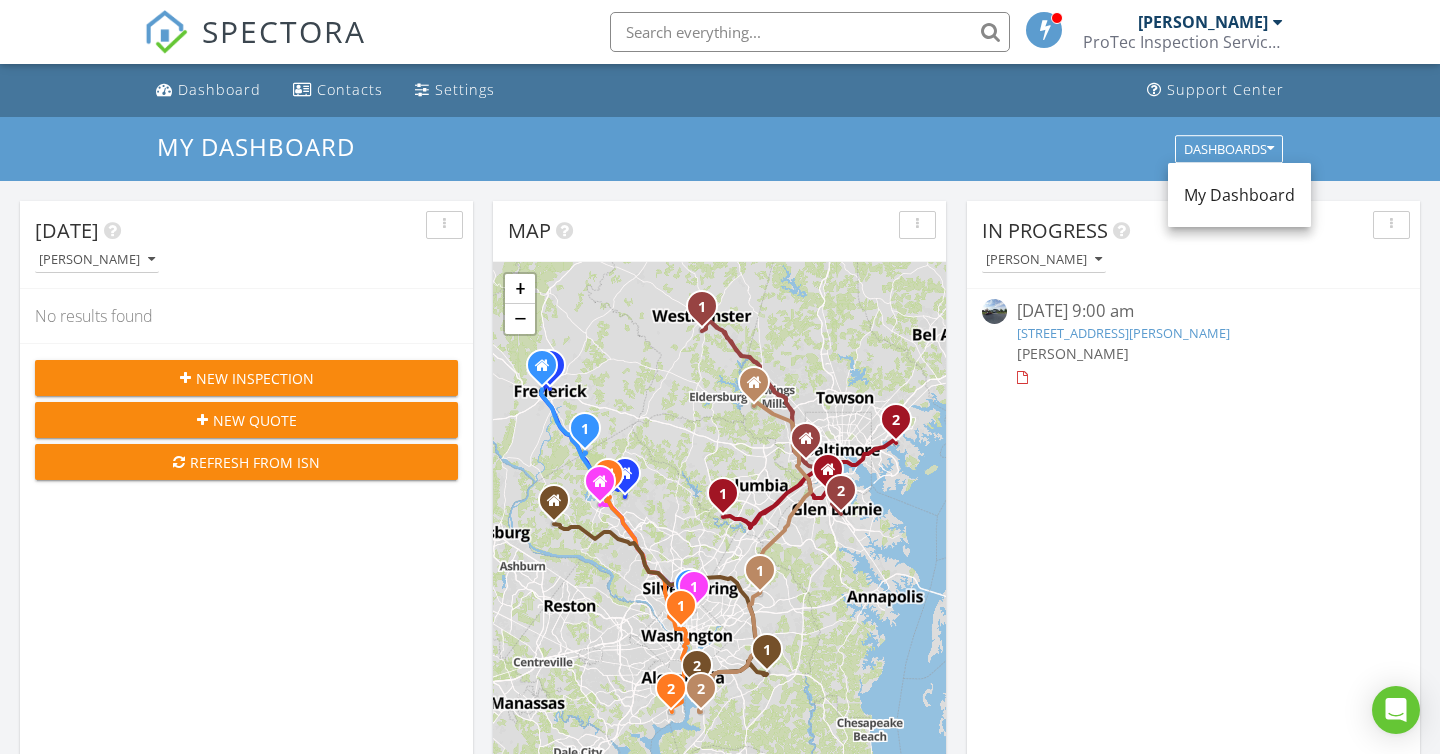 click on "My Dashboard" at bounding box center (1239, 195) 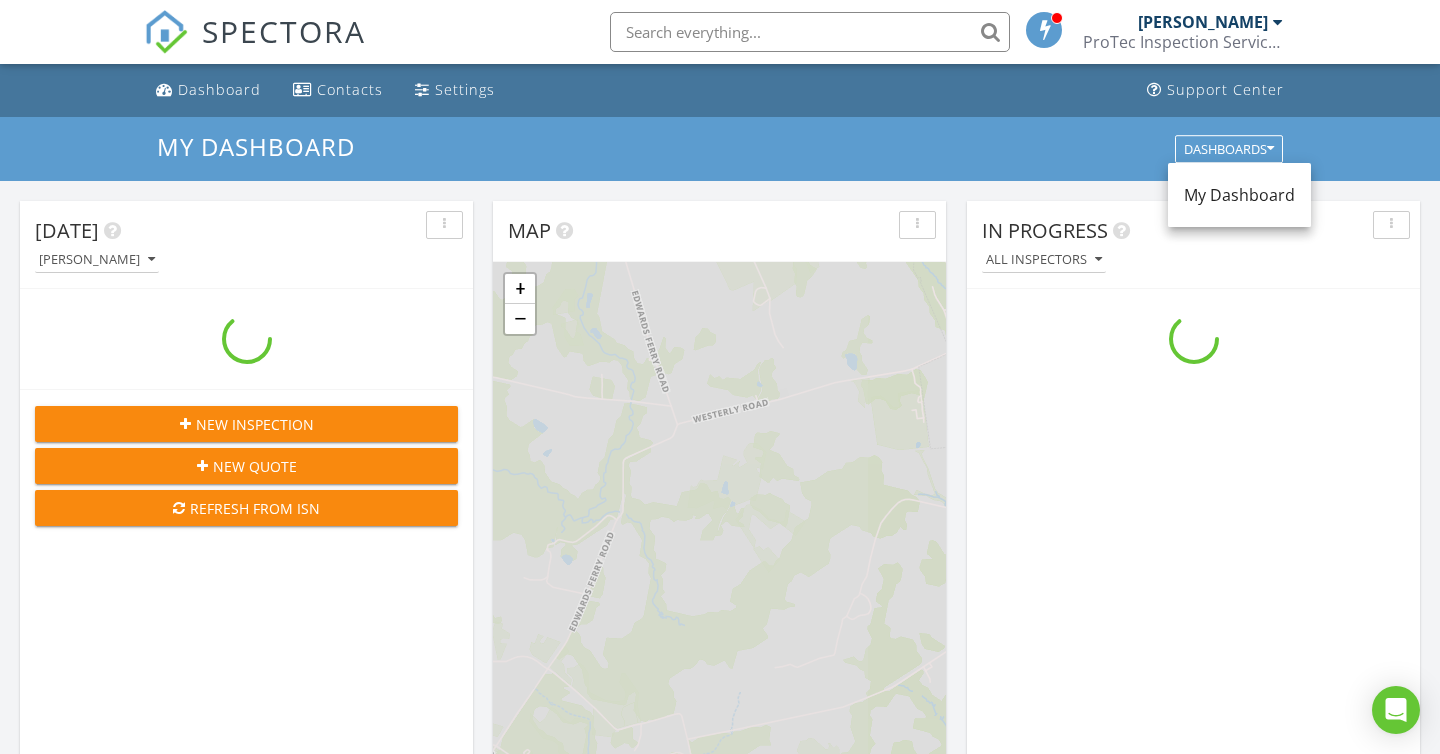 scroll, scrollTop: 10, scrollLeft: 10, axis: both 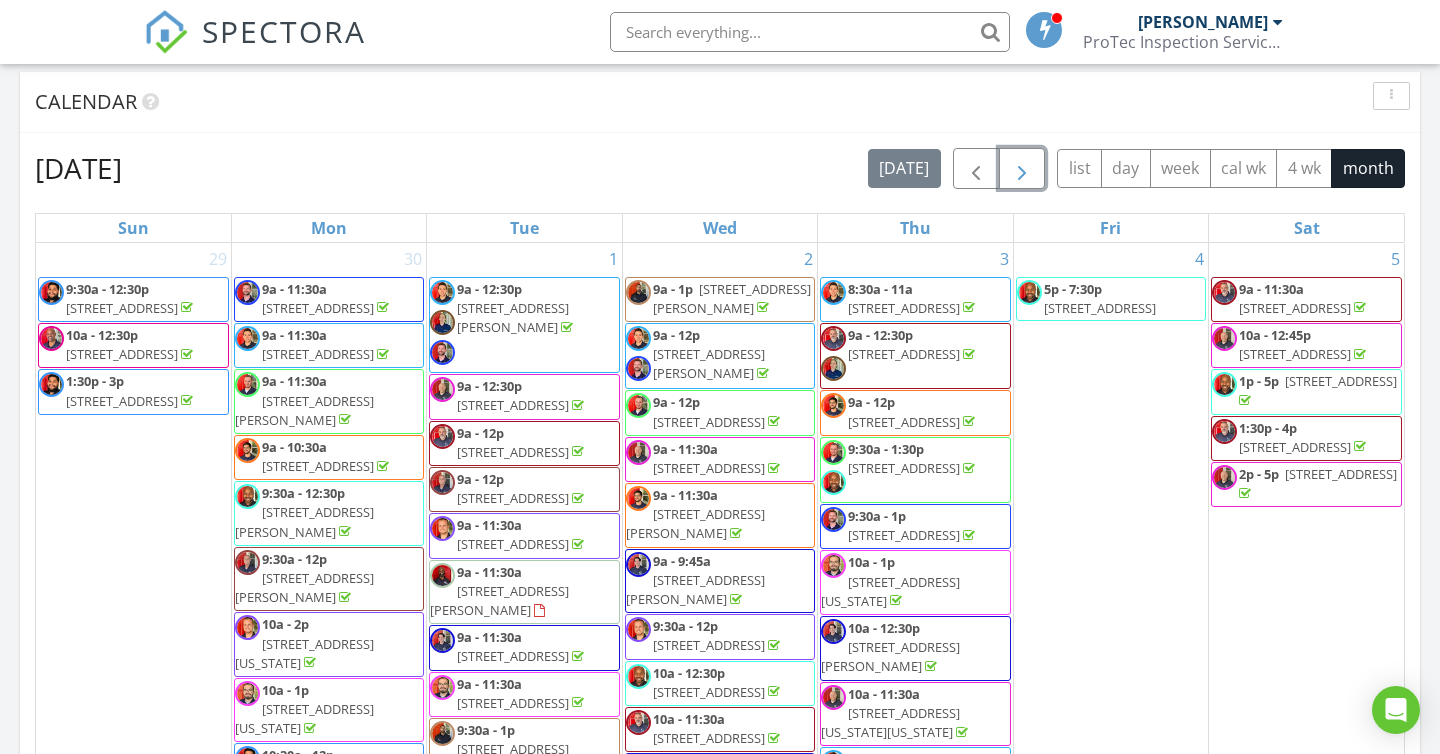 drag, startPoint x: 1017, startPoint y: 170, endPoint x: 755, endPoint y: 156, distance: 262.37378 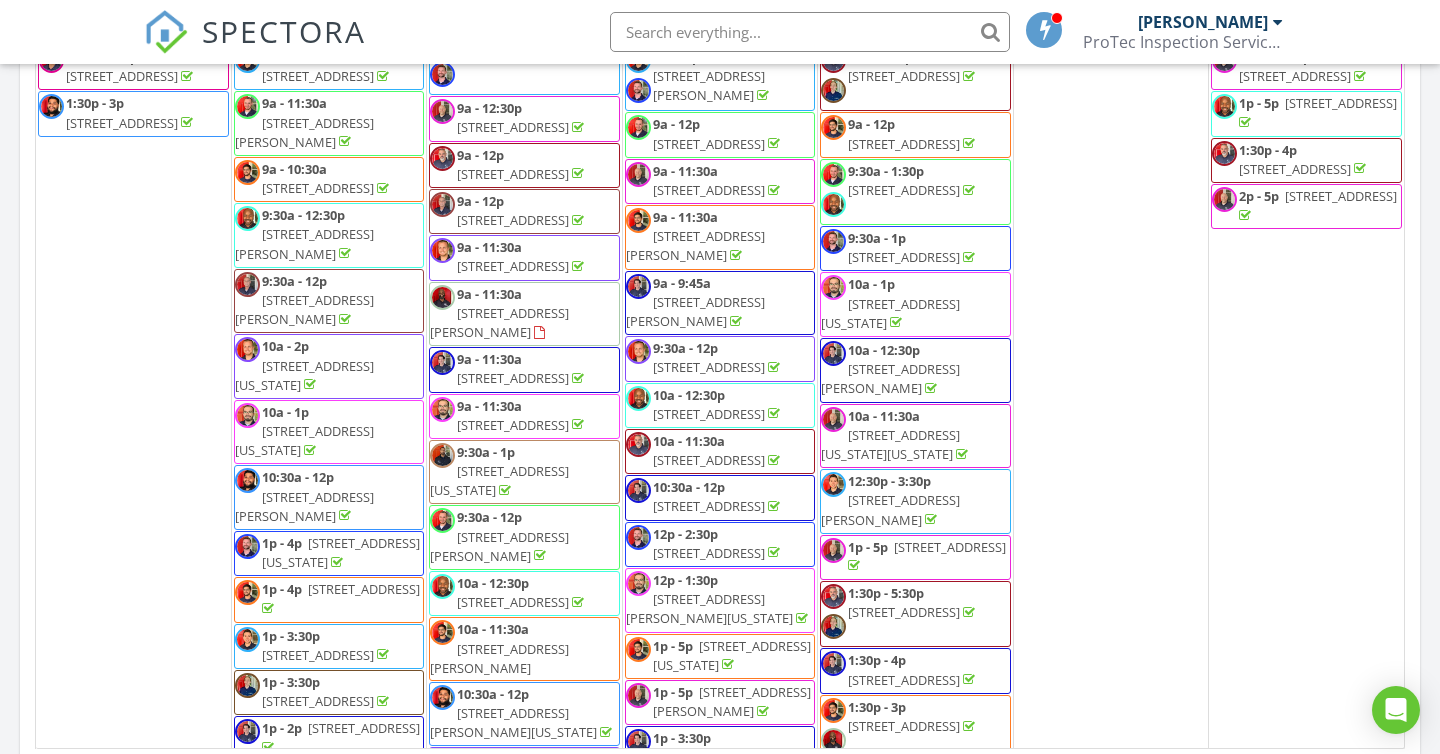 scroll, scrollTop: 1063, scrollLeft: 0, axis: vertical 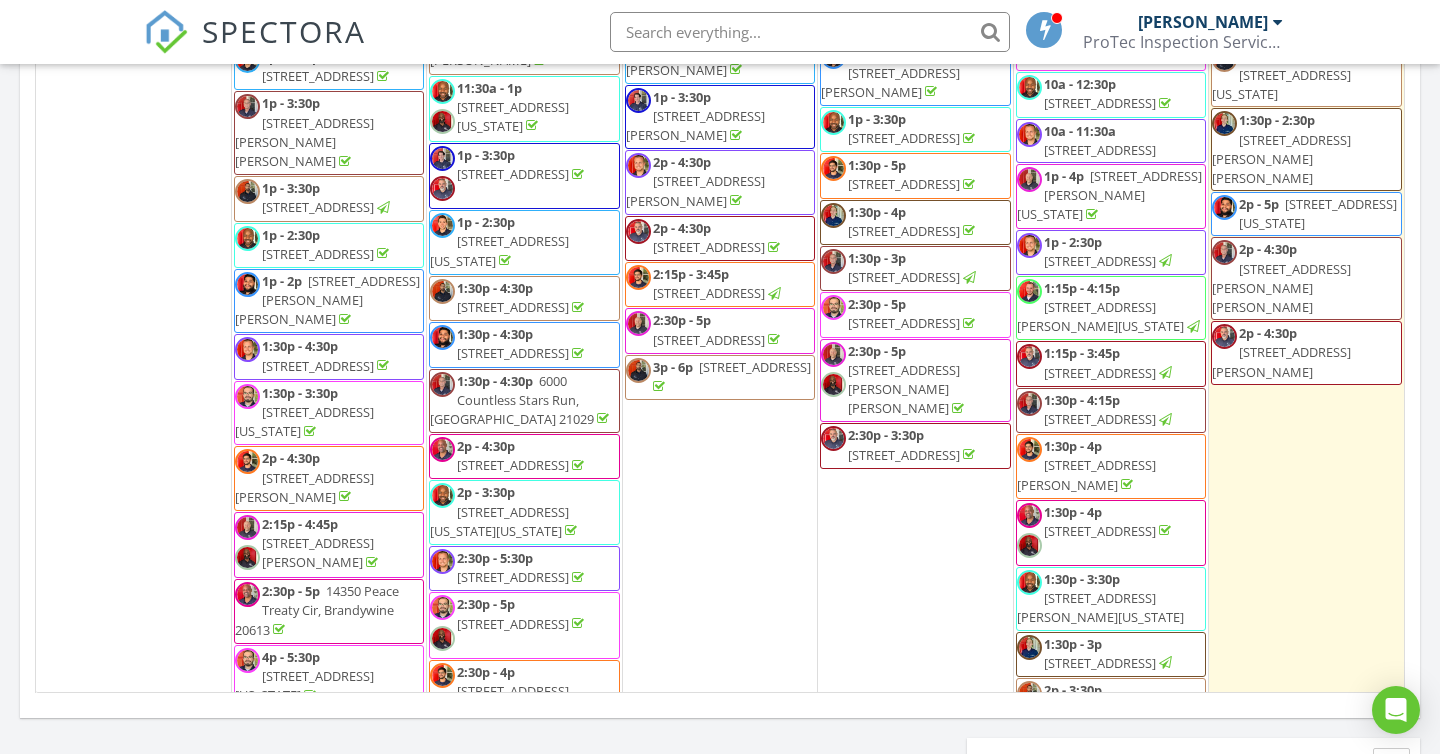 click on "2:30p - 5p" at bounding box center (877, 351) 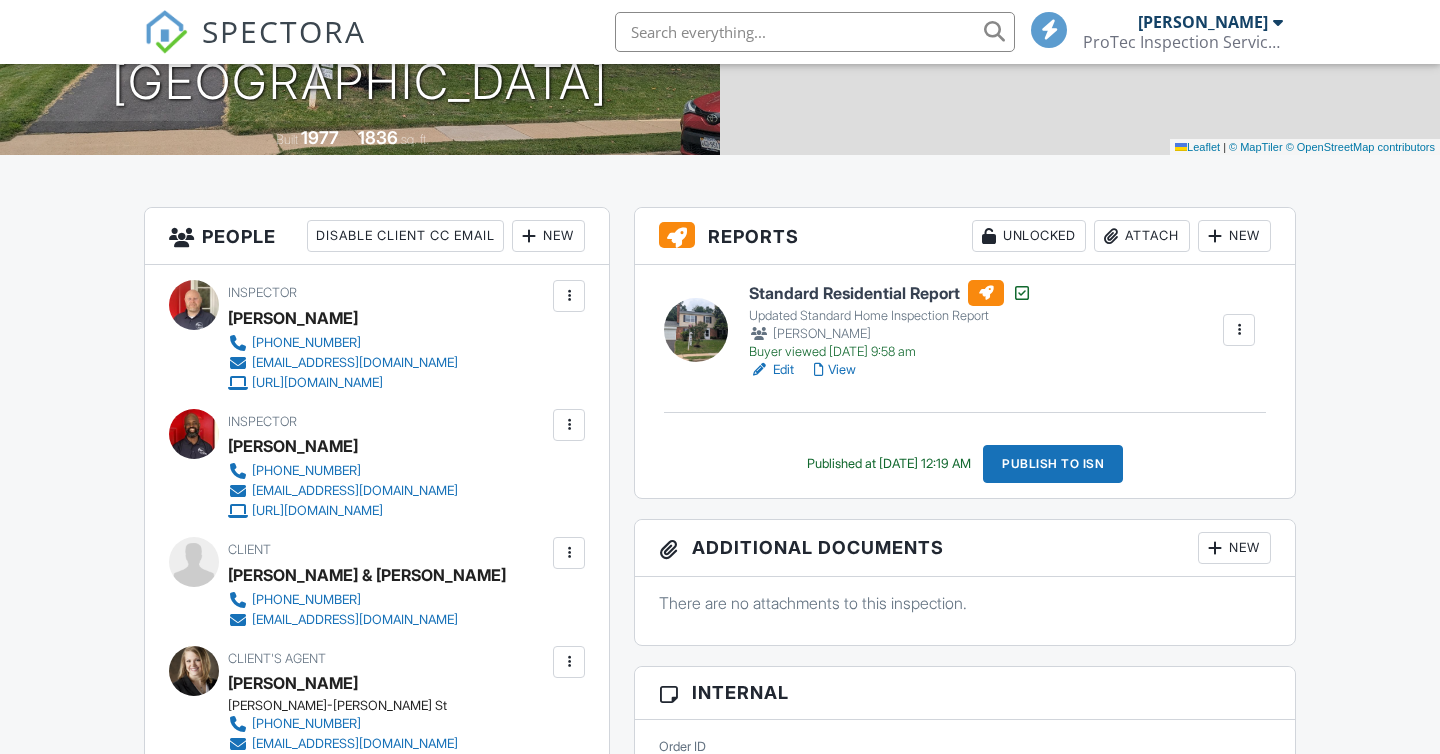 scroll, scrollTop: 0, scrollLeft: 0, axis: both 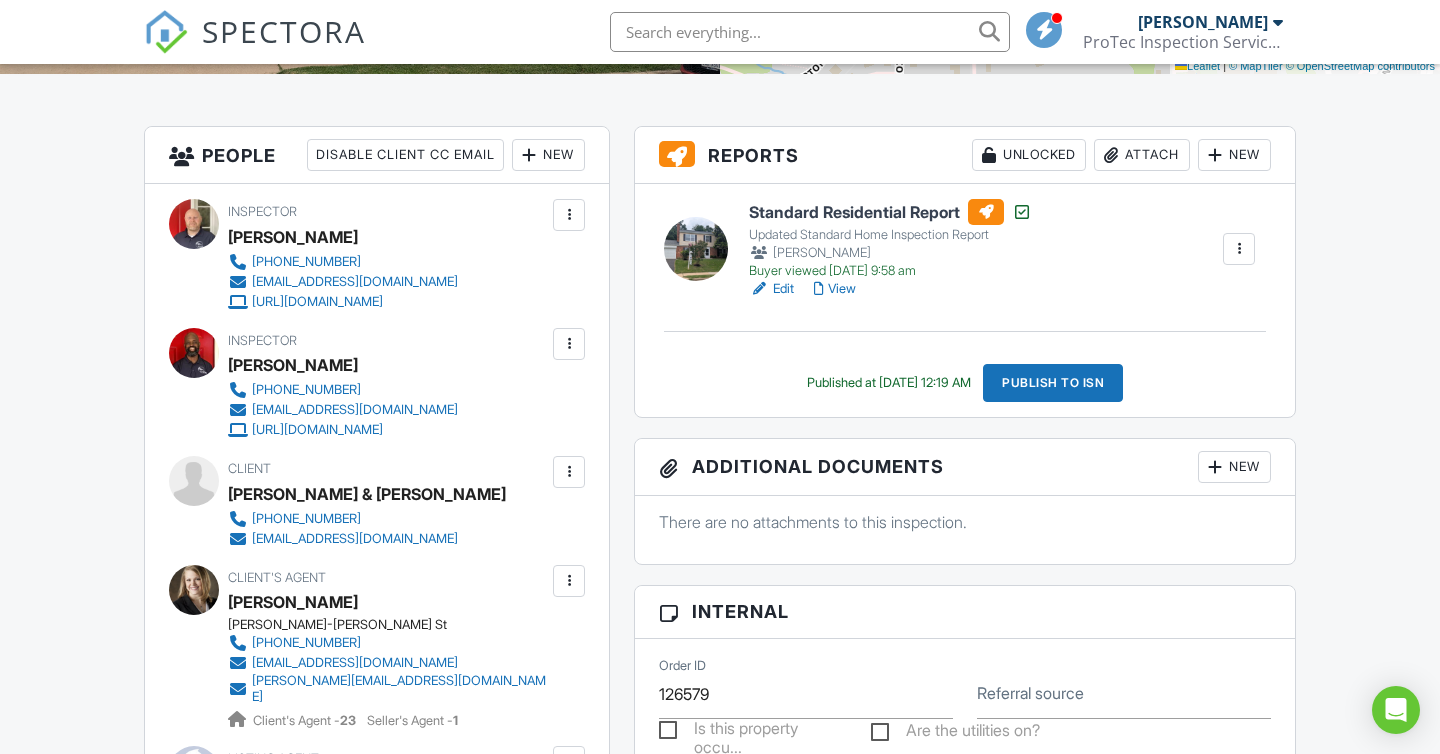 click on "View" at bounding box center [835, 289] 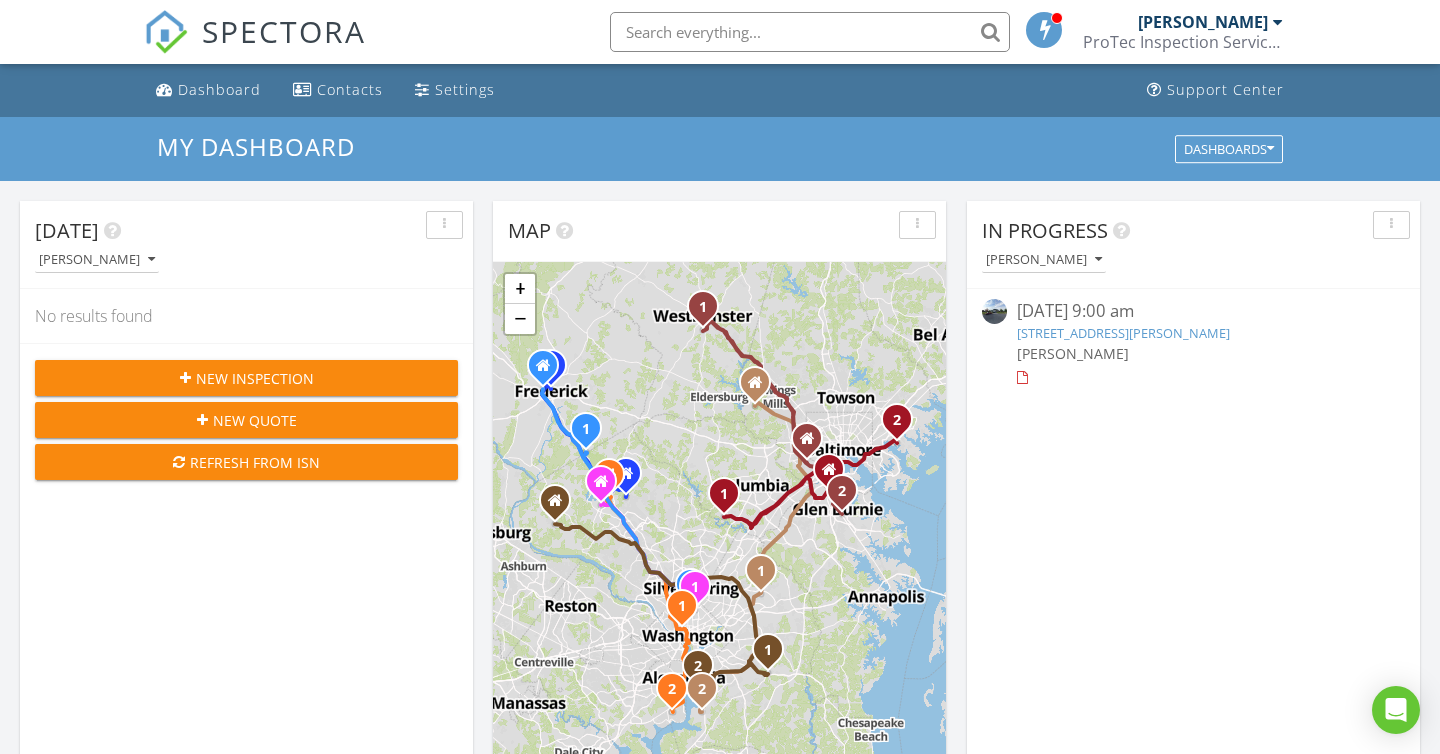 scroll, scrollTop: 1063, scrollLeft: 0, axis: vertical 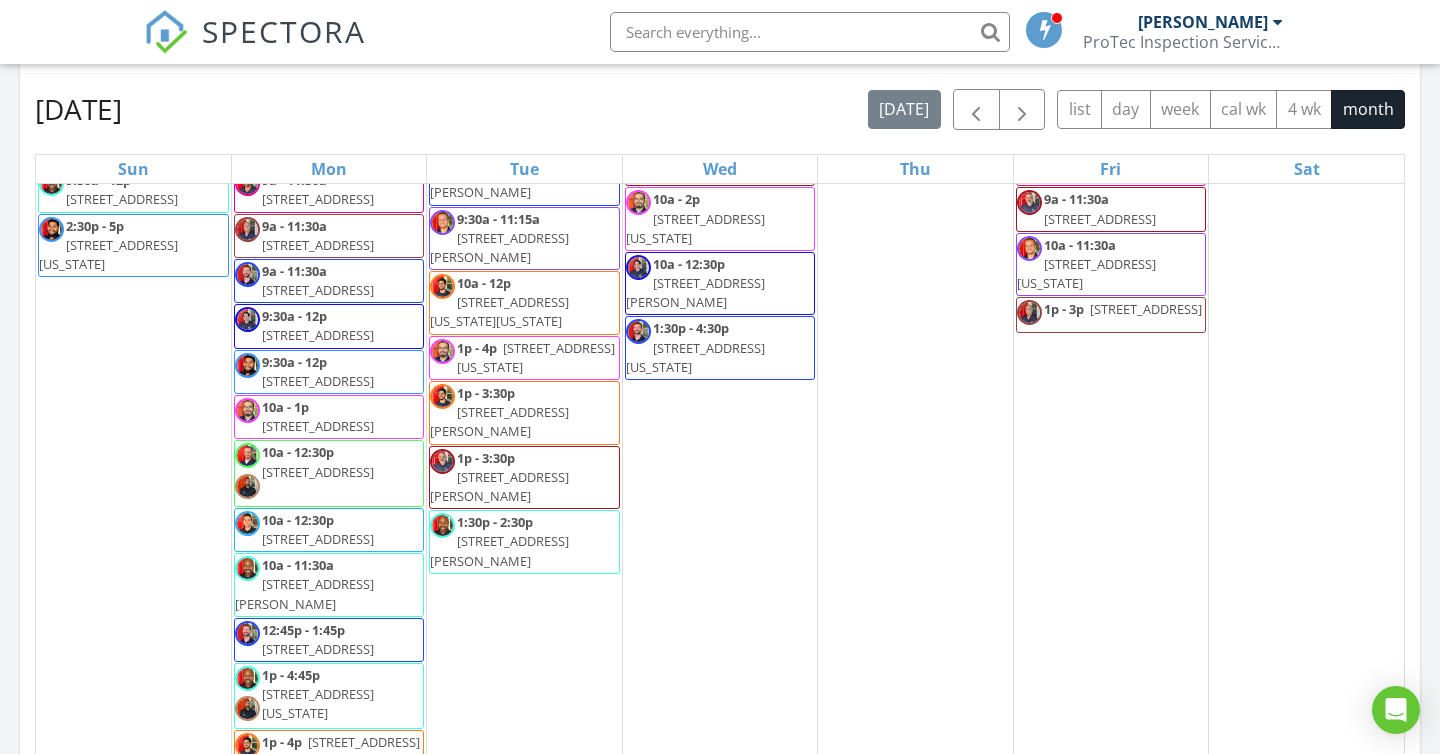 click on "13
9:30a - 12:30p
5818 Ipswich Rd, Bethesda 20814
9:30a - 12p
5762 Lichenbark Cir, New Market 21774
2:30p - 5p
1606 Florida Ave, Woodbridge 22191" at bounding box center (133, 570) 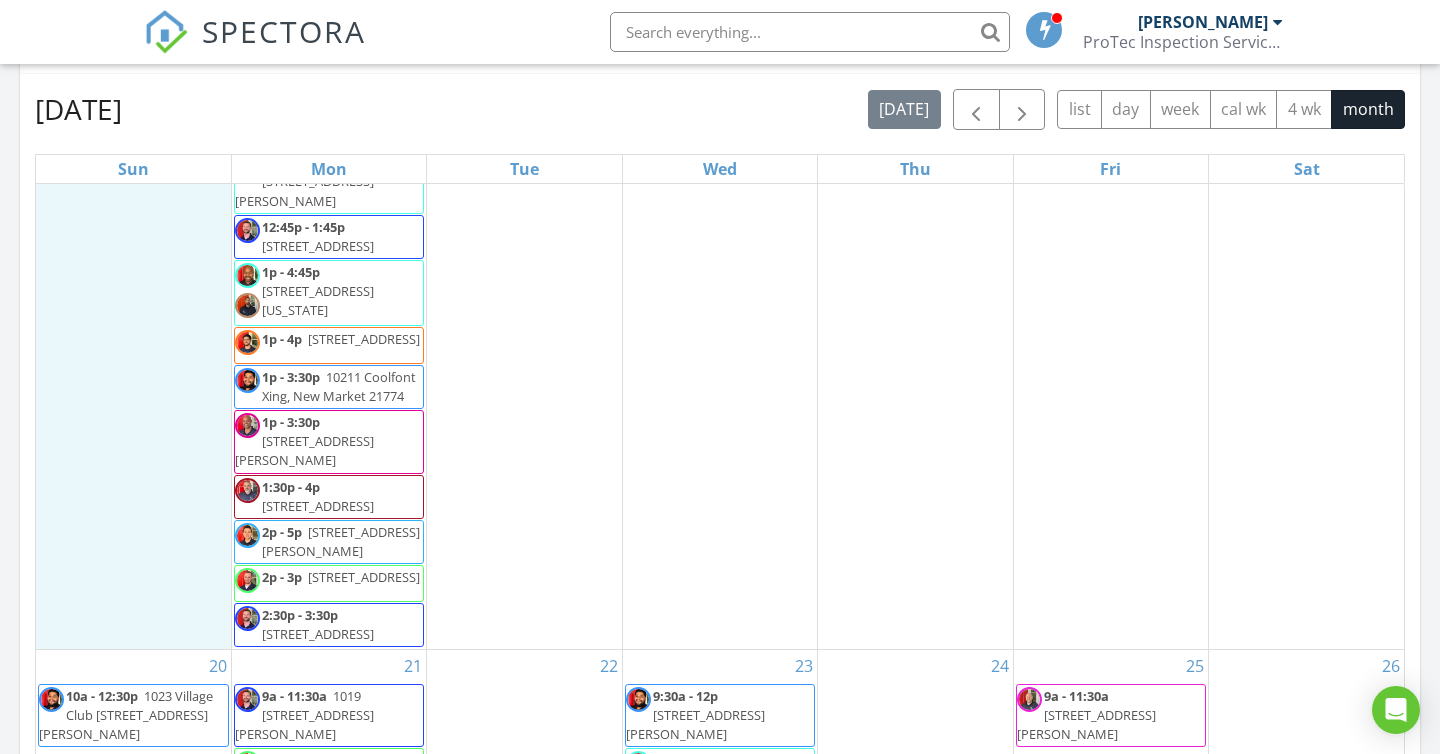 scroll, scrollTop: 3306, scrollLeft: 0, axis: vertical 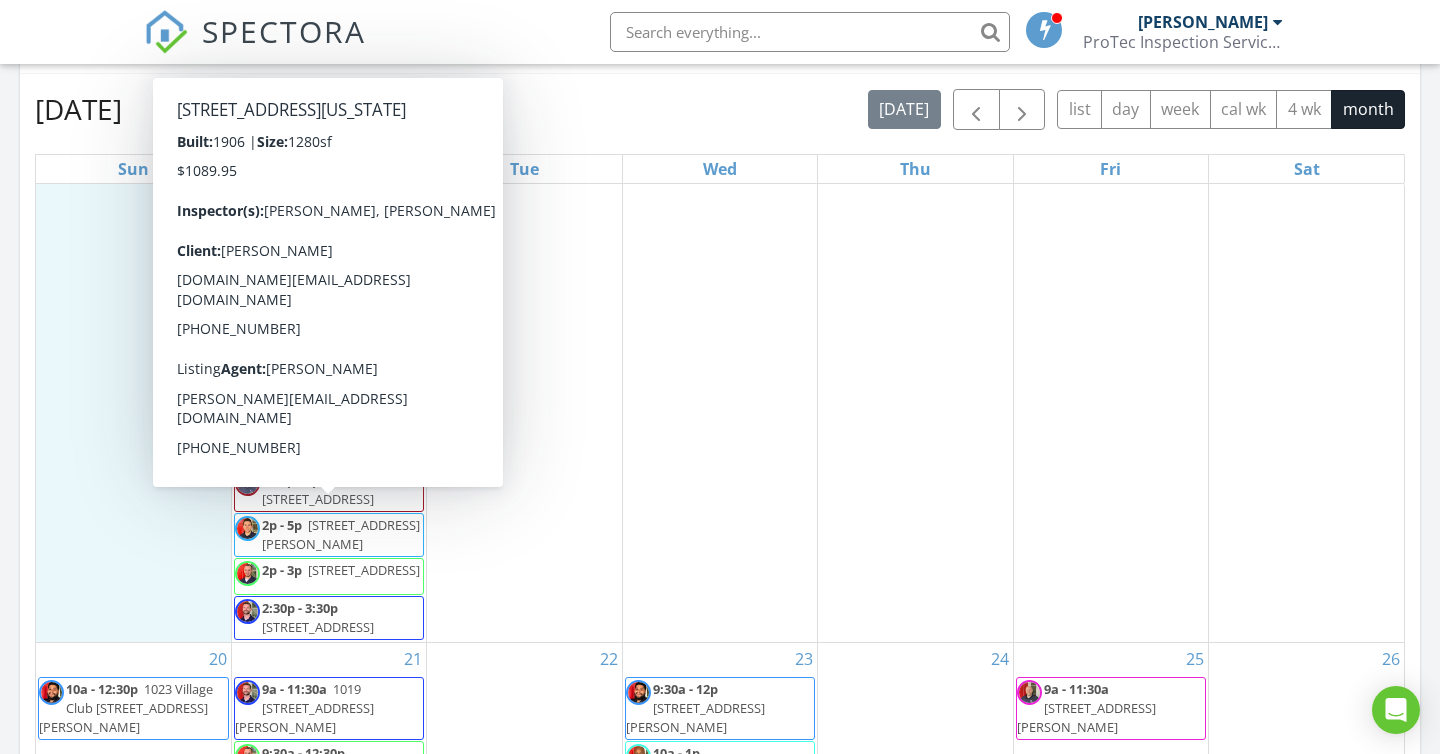 click on "15
9a - 11:30a
6602 Madison McLean Dr, McLean 22101
9:30a - 11:15a
9503 Singleton Dr, Bethesda 20817
10a - 12p
6019 Utah Ave NW, Washington 20015
1p - 4p
1333 30th St NW, Washington 20007
1p - 3:30p
11510 Clairmont View Way, Silver Spring 20902
1p - 3:30p" at bounding box center (524, 160) 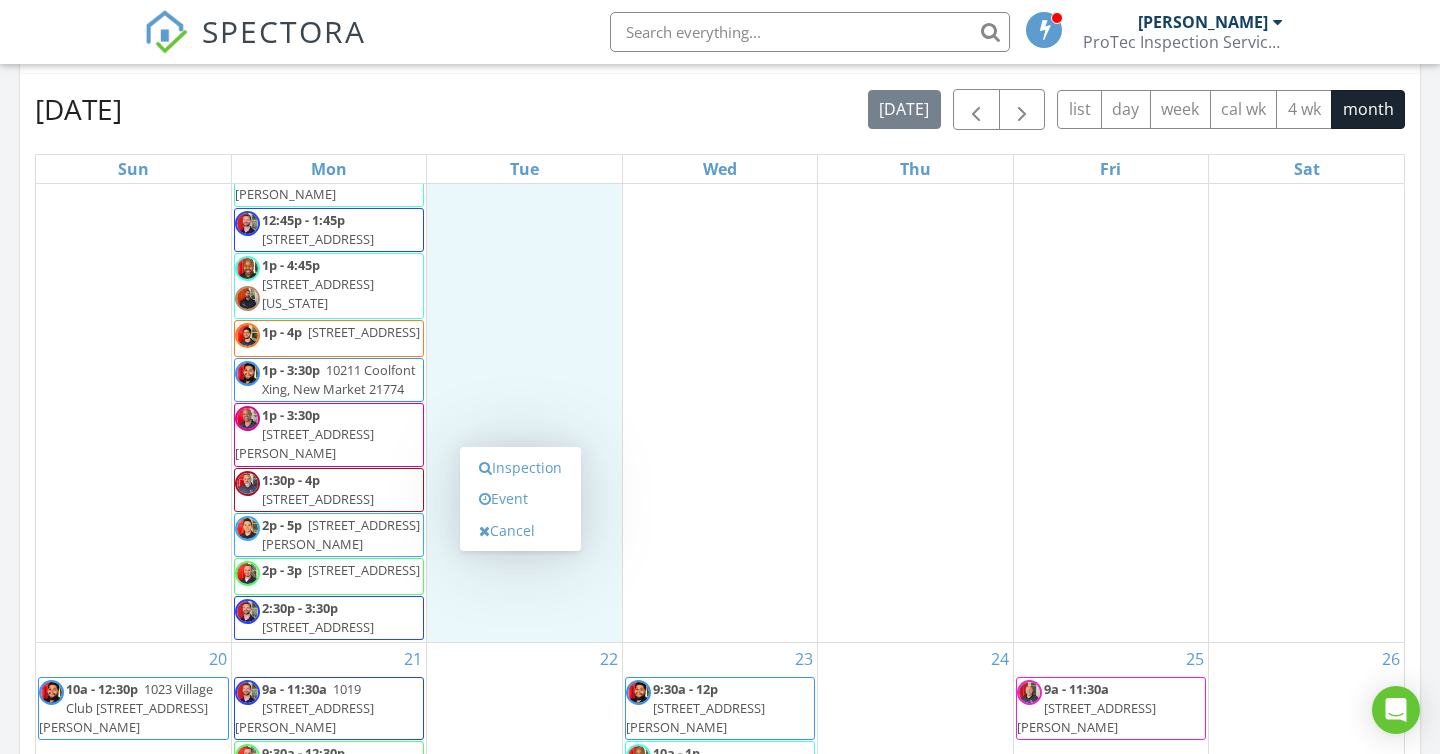 click on "16
9a - 12p
2598 Sophia Chase Dr, Marriottsville 21104
10a - 2p
1635 Montello Ave NE, Washington 20002
10a - 12:30p
5506 N Medwick Garth, Catonsville 21228
1:30p - 4:30p
5323 42nd St NW, Washington 20015" at bounding box center [720, 160] 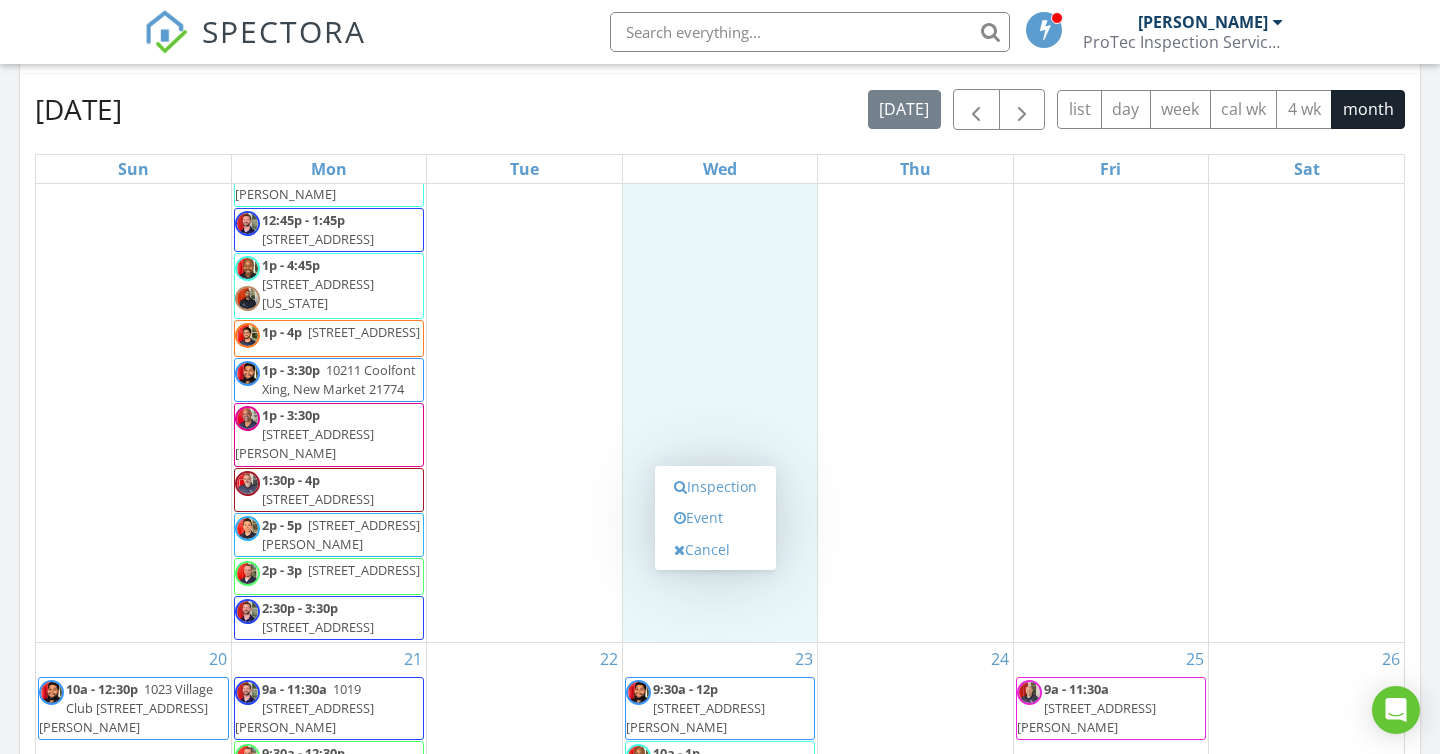 click on "13
9:30a - 12:30p
5818 Ipswich Rd, Bethesda 20814
9:30a - 12p
5762 Lichenbark Cir, New Market 21774
2:30p - 5p
1606 Florida Ave, Woodbridge 22191" at bounding box center (133, 160) 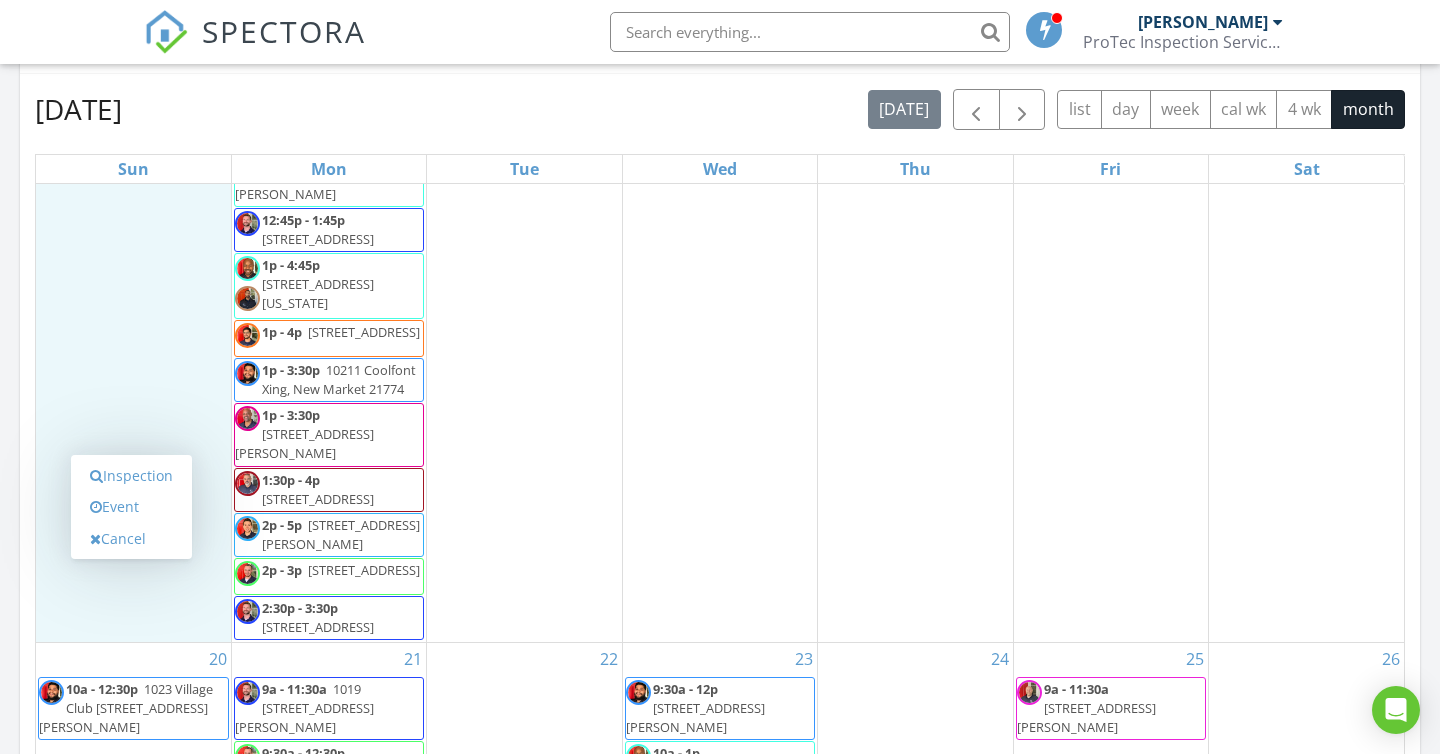 click on "July 2025 today list day week cal wk 4 wk month" at bounding box center (720, 109) 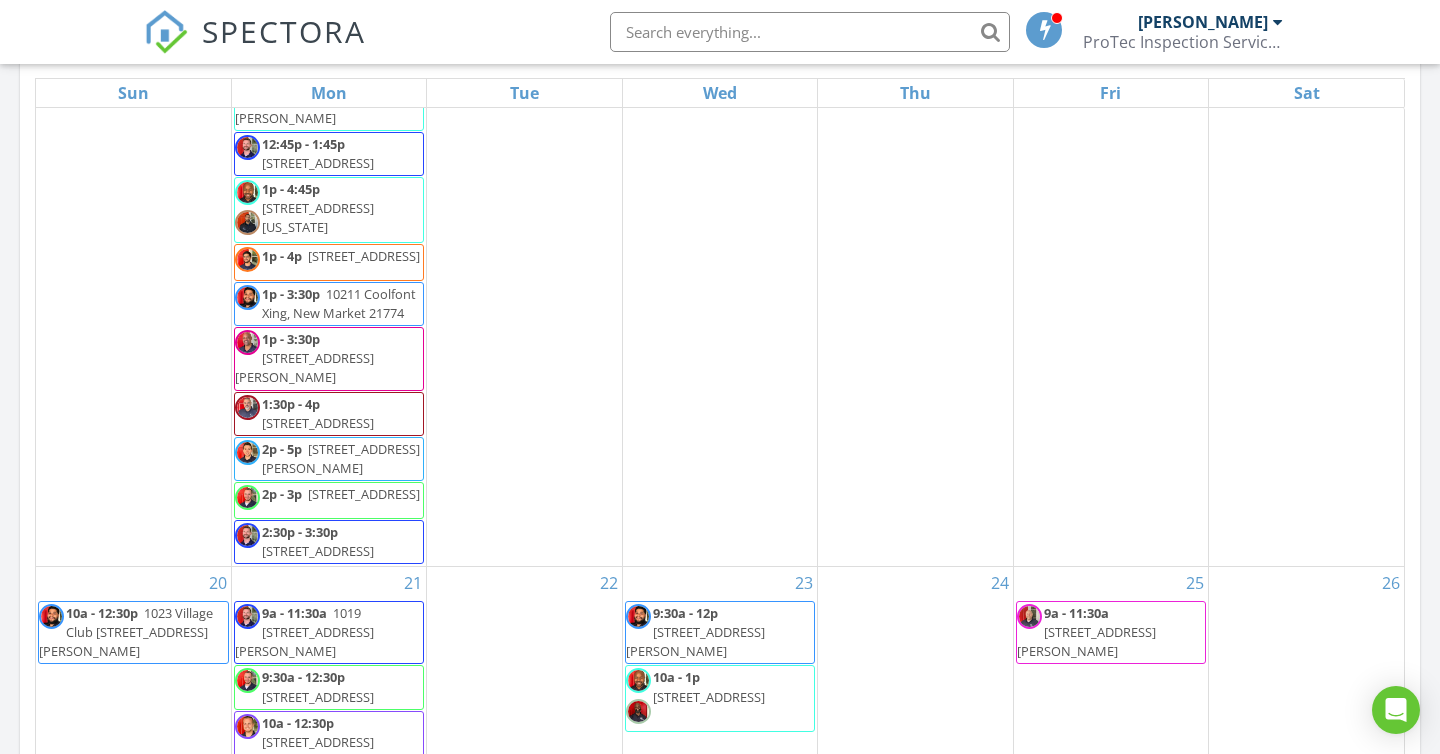 scroll, scrollTop: 870, scrollLeft: 0, axis: vertical 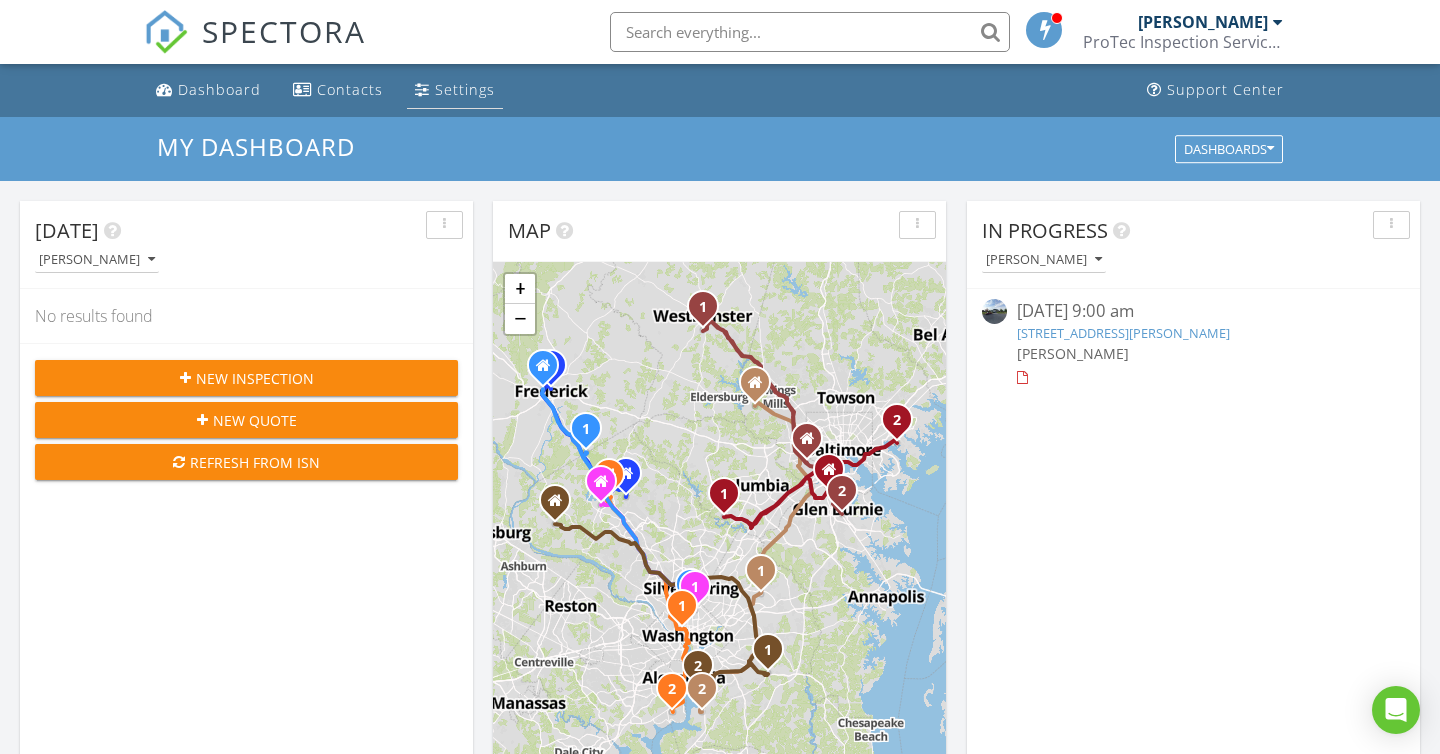 click on "Settings" at bounding box center [465, 89] 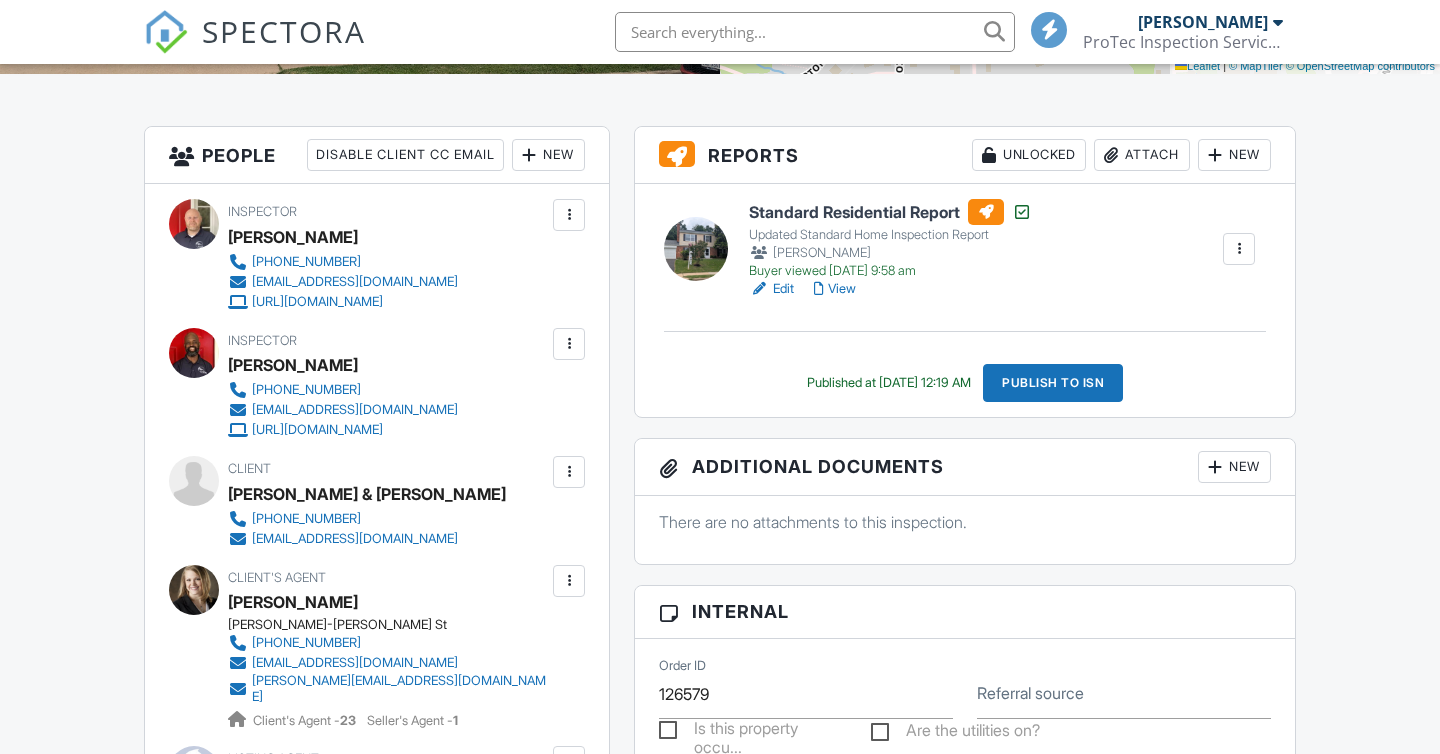 scroll, scrollTop: 460, scrollLeft: 0, axis: vertical 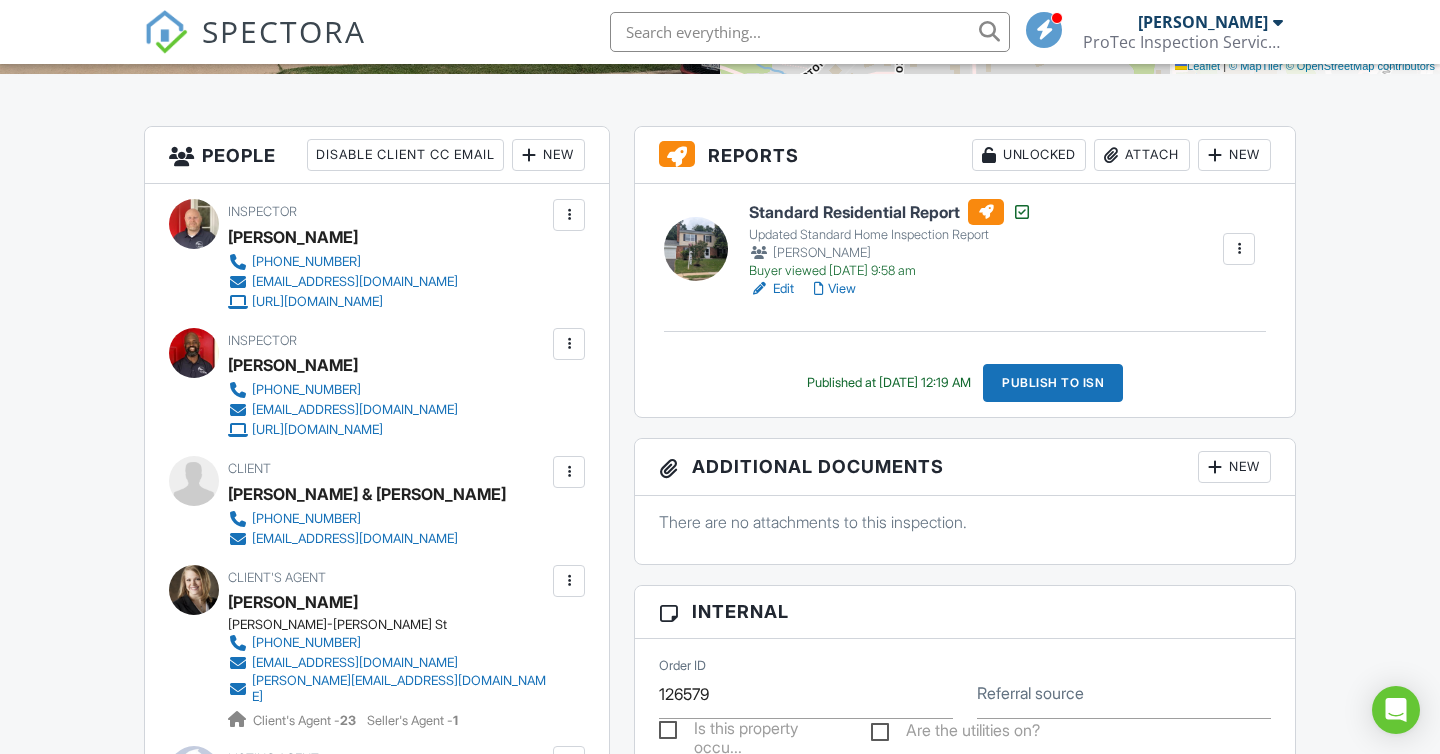 click on "View" at bounding box center (835, 289) 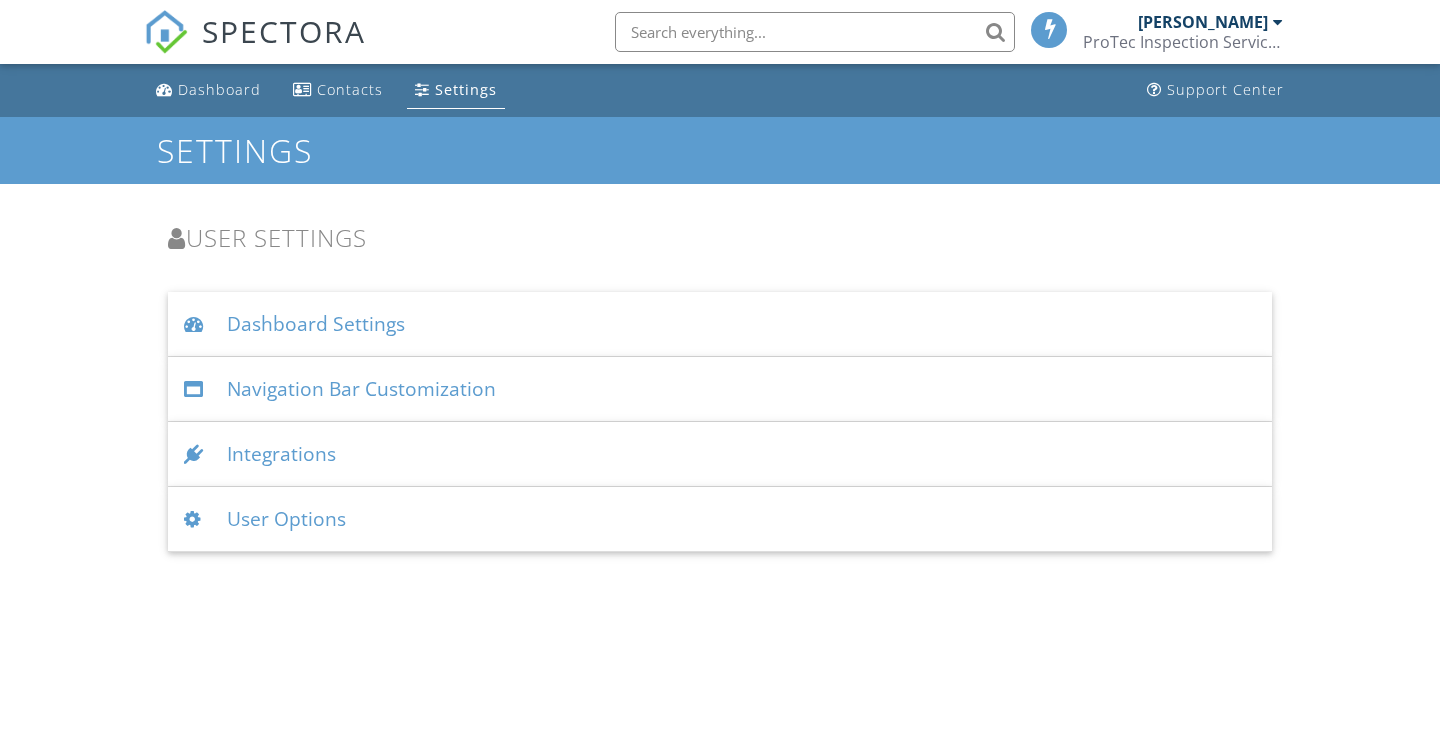 scroll, scrollTop: 0, scrollLeft: 0, axis: both 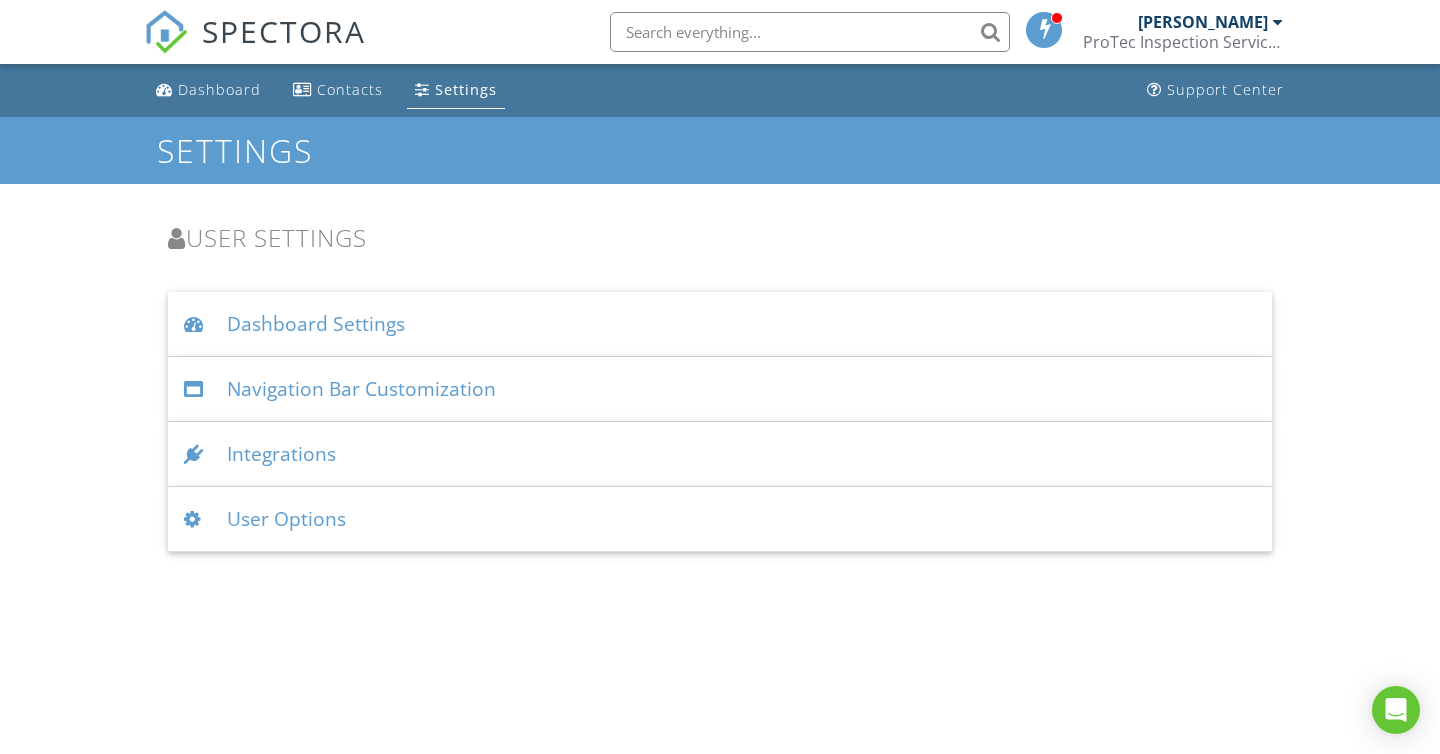 click on "Navigation Bar Customization" at bounding box center (720, 389) 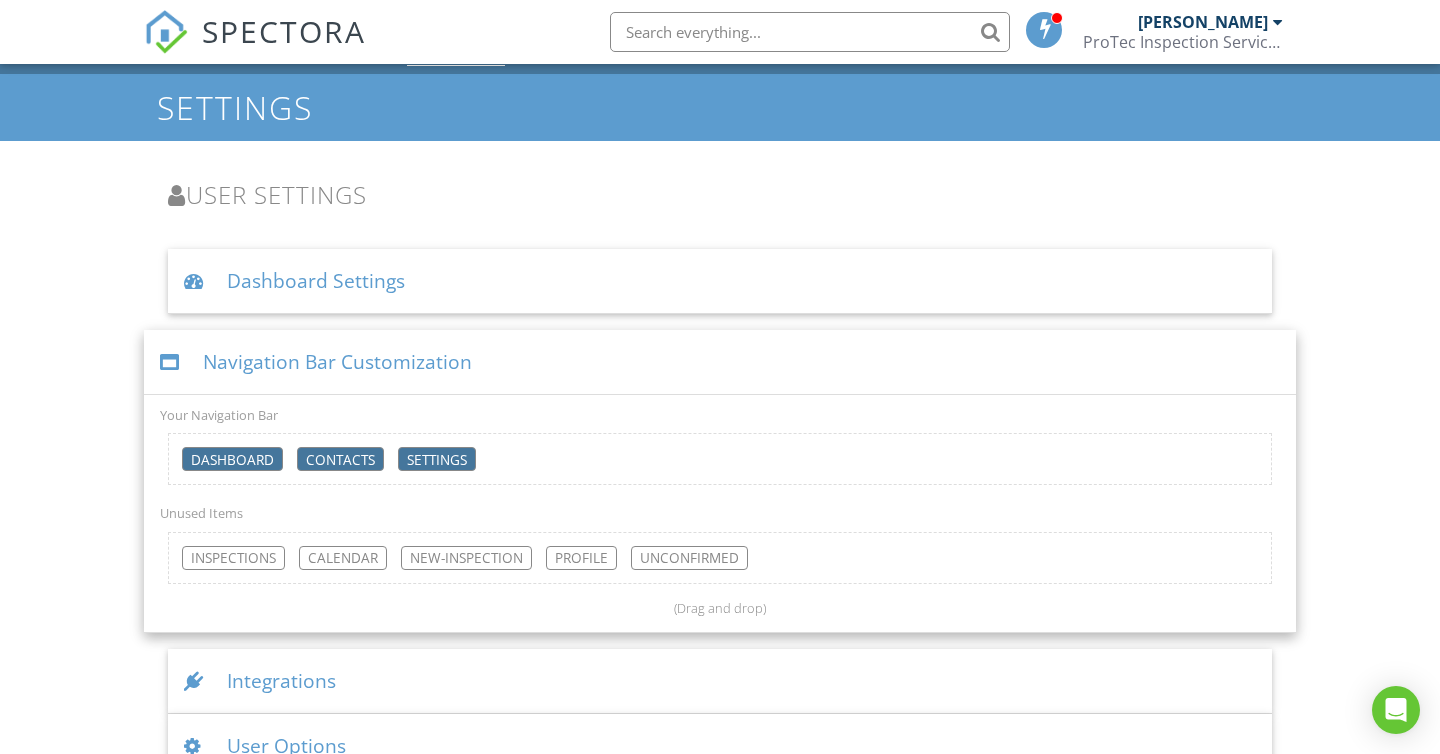scroll, scrollTop: 45, scrollLeft: 0, axis: vertical 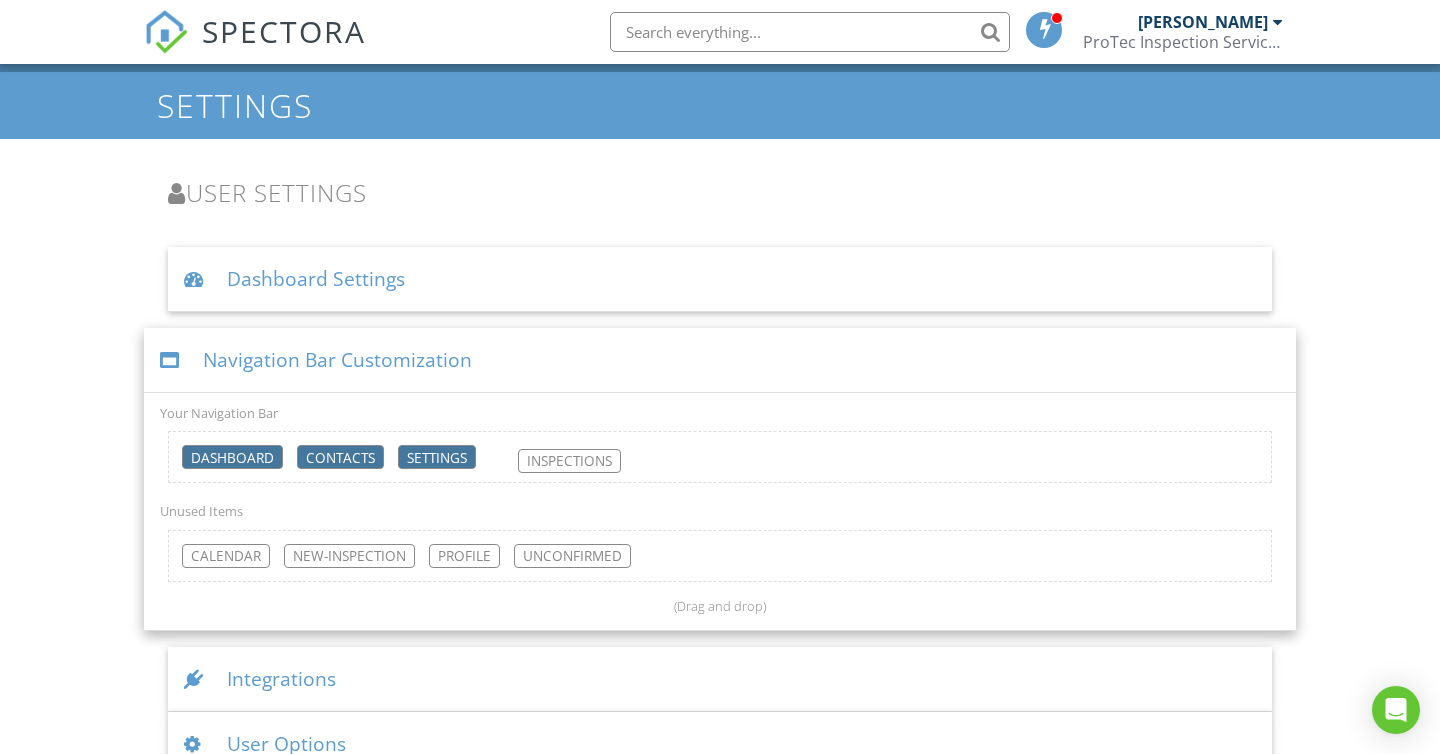 drag, startPoint x: 222, startPoint y: 553, endPoint x: 560, endPoint y: 458, distance: 351.09686 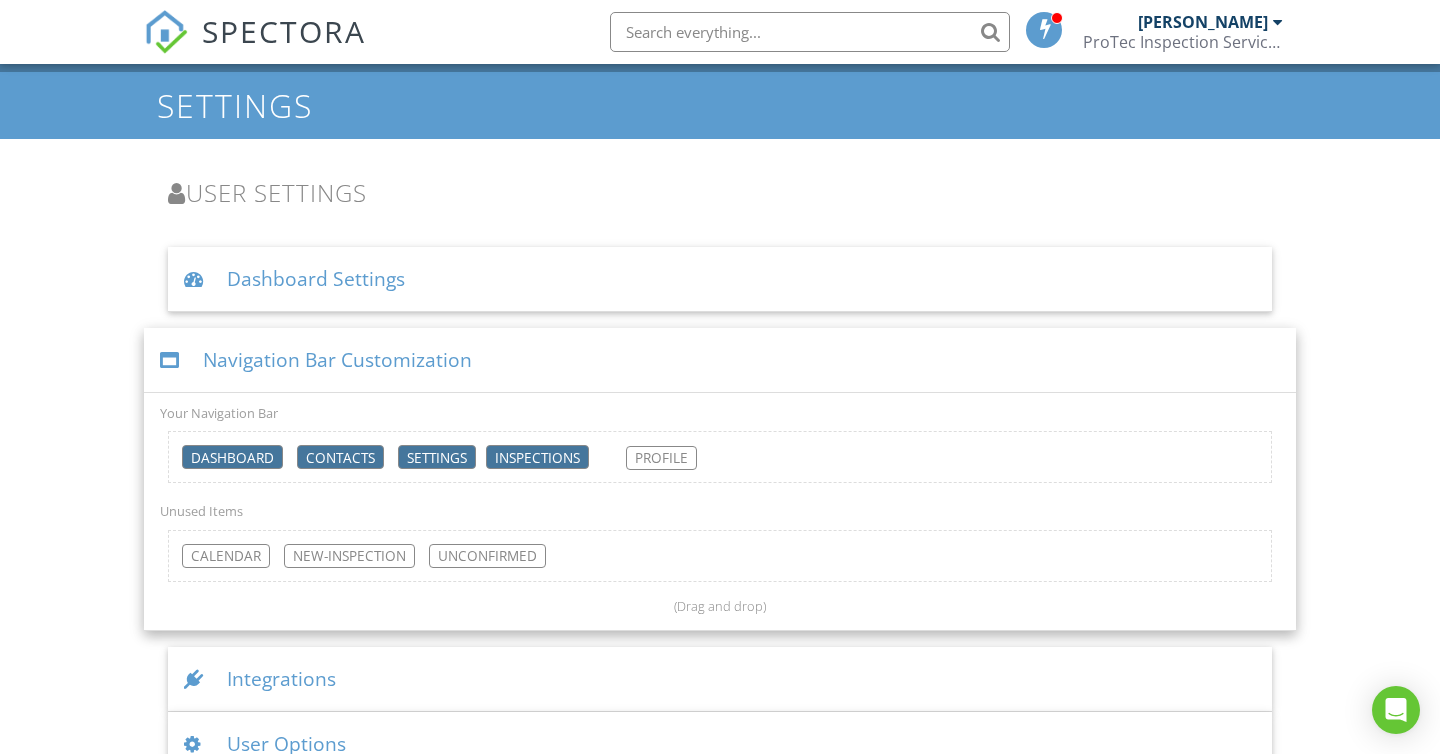drag, startPoint x: 457, startPoint y: 556, endPoint x: 655, endPoint y: 458, distance: 220.92532 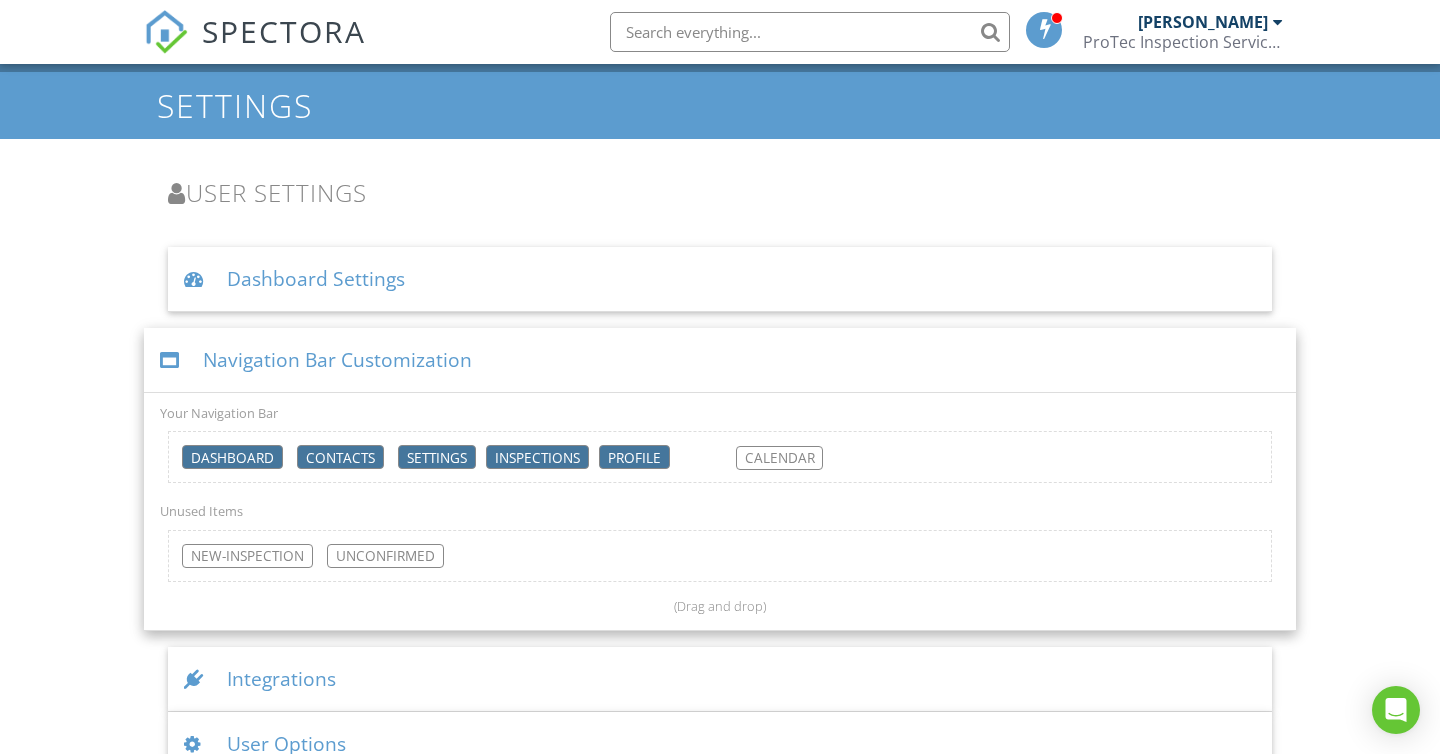 drag, startPoint x: 223, startPoint y: 552, endPoint x: 777, endPoint y: 454, distance: 562.6011 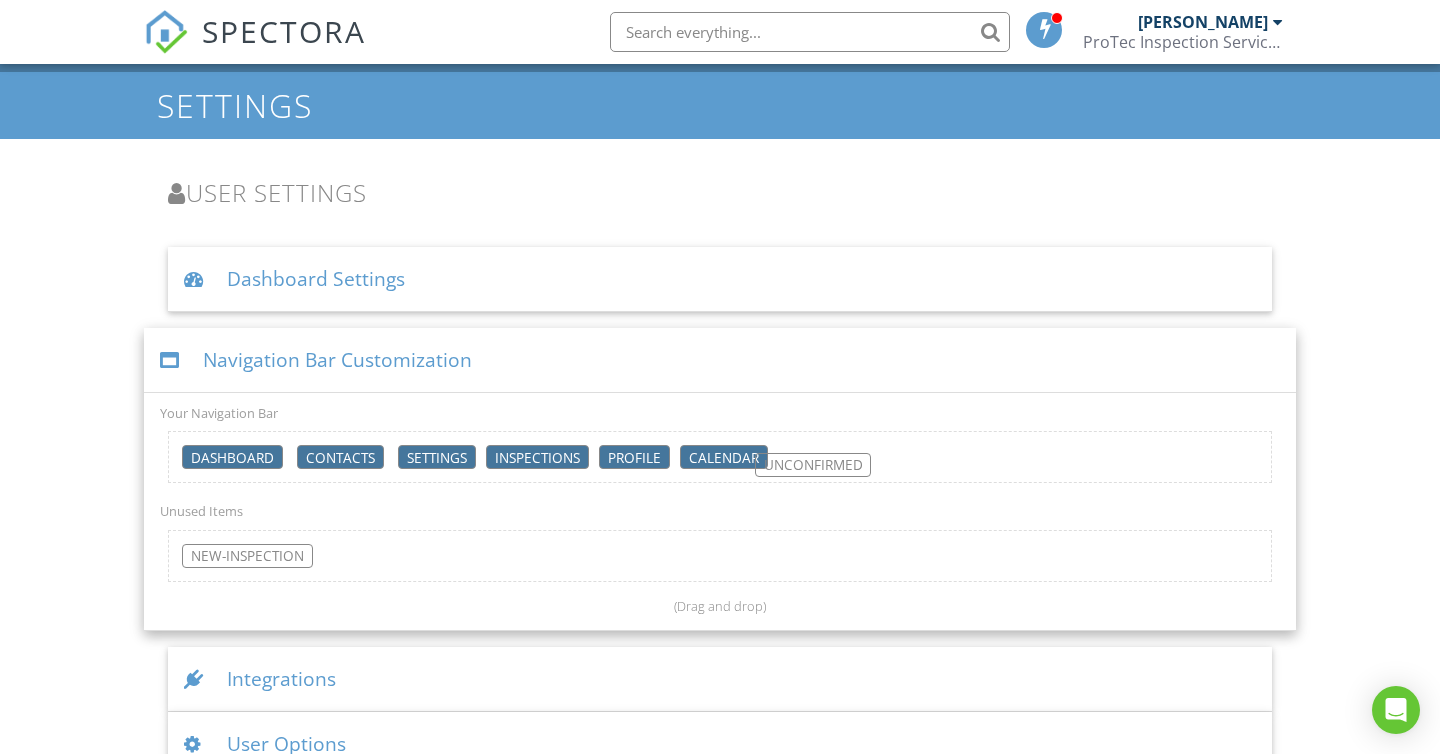drag, startPoint x: 402, startPoint y: 553, endPoint x: 829, endPoint y: 456, distance: 437.87897 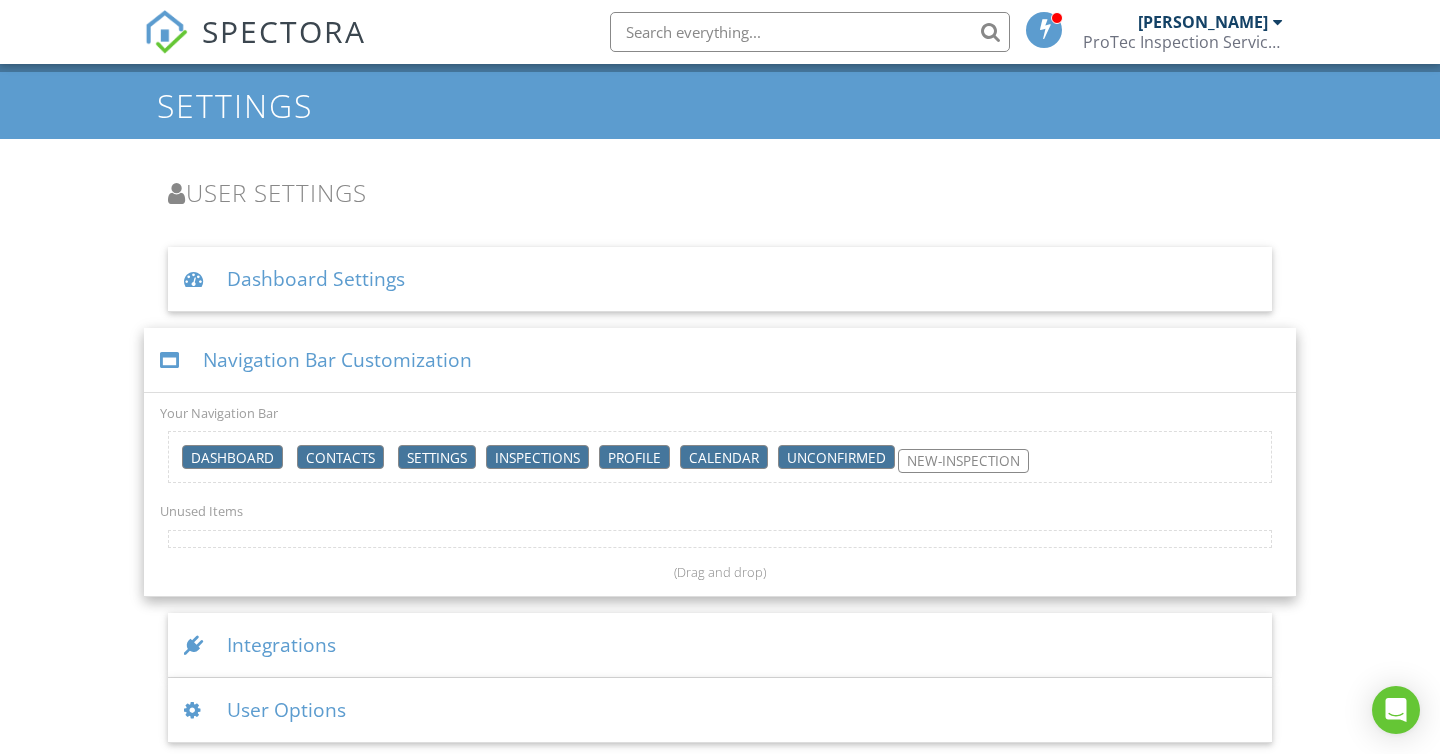 drag, startPoint x: 223, startPoint y: 560, endPoint x: 939, endPoint y: 465, distance: 722.2749 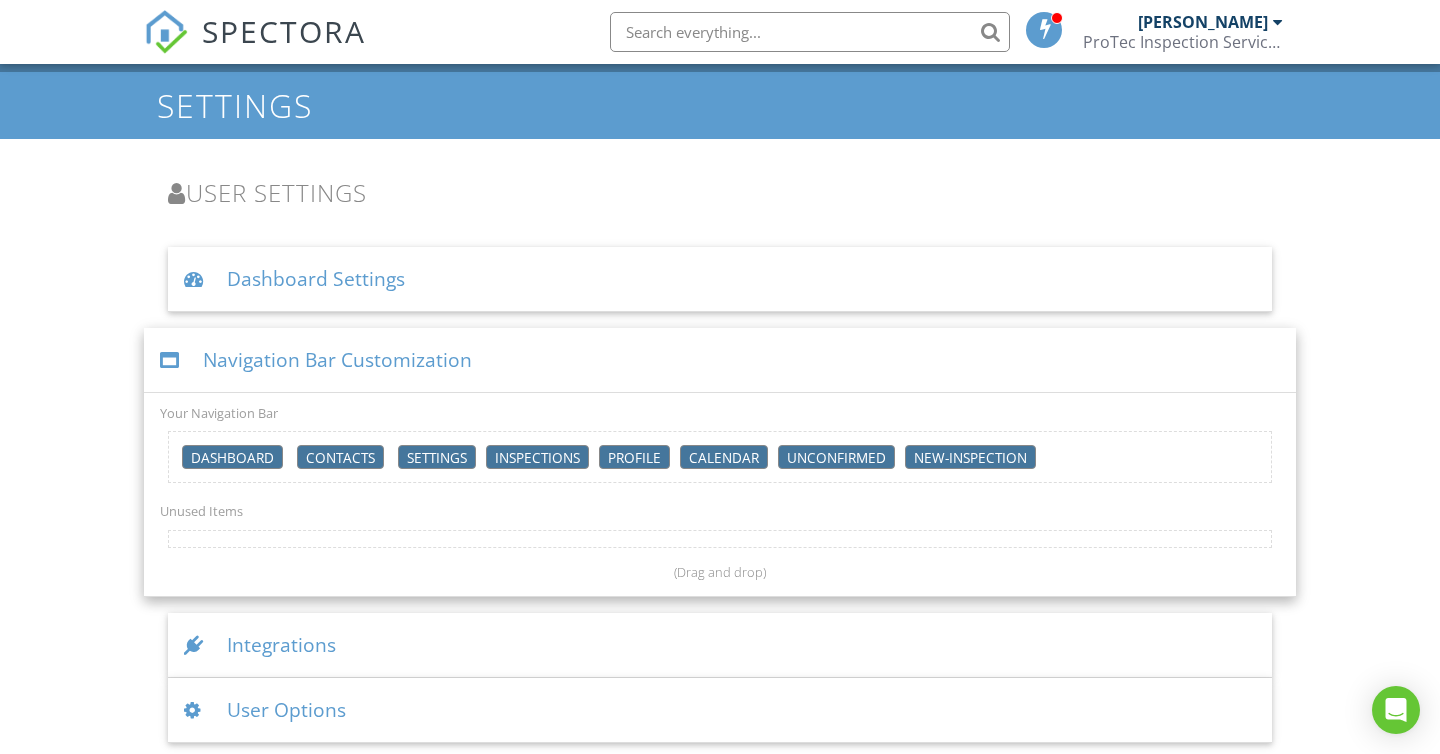 click on "profile" at bounding box center [634, 457] 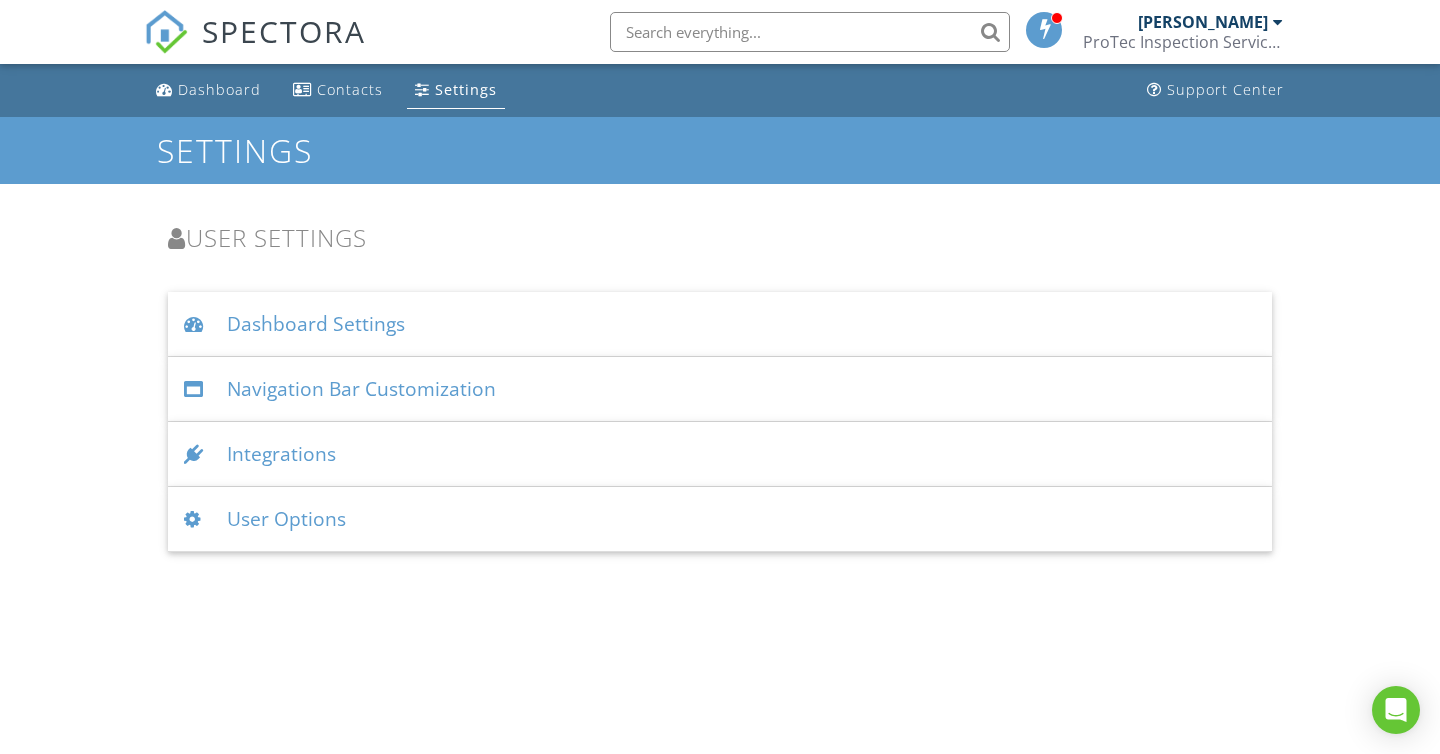 click on "Dashboard Settings" at bounding box center [720, 324] 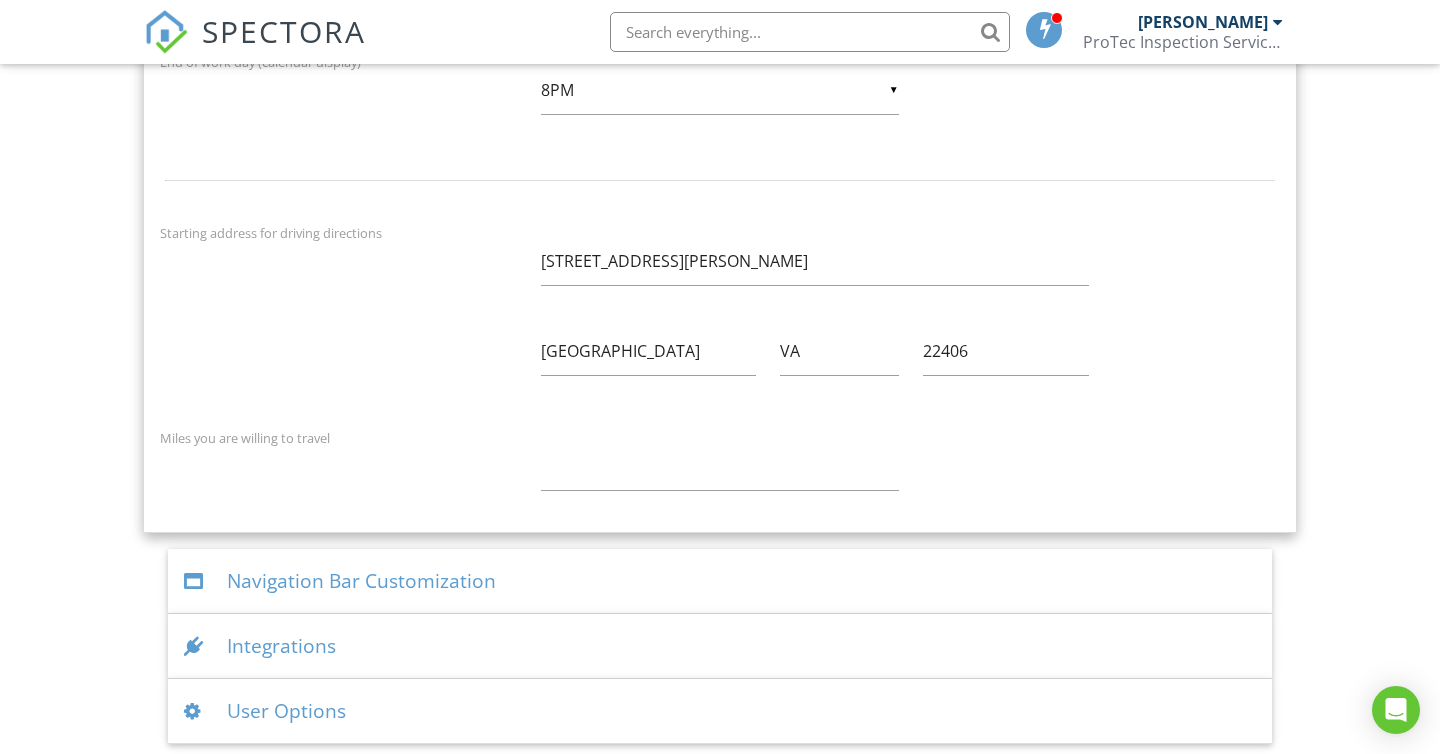 scroll, scrollTop: 909, scrollLeft: 0, axis: vertical 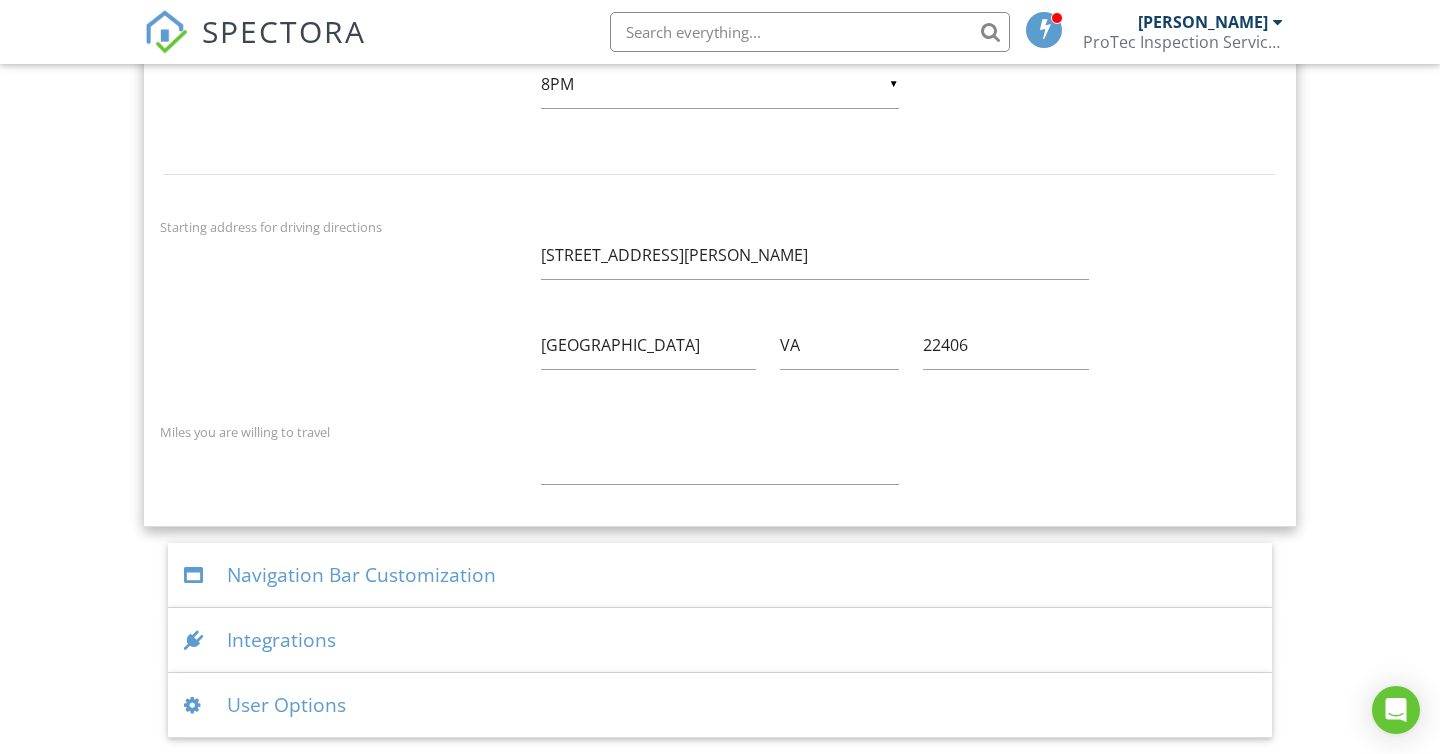 click on "Integrations" at bounding box center [720, 640] 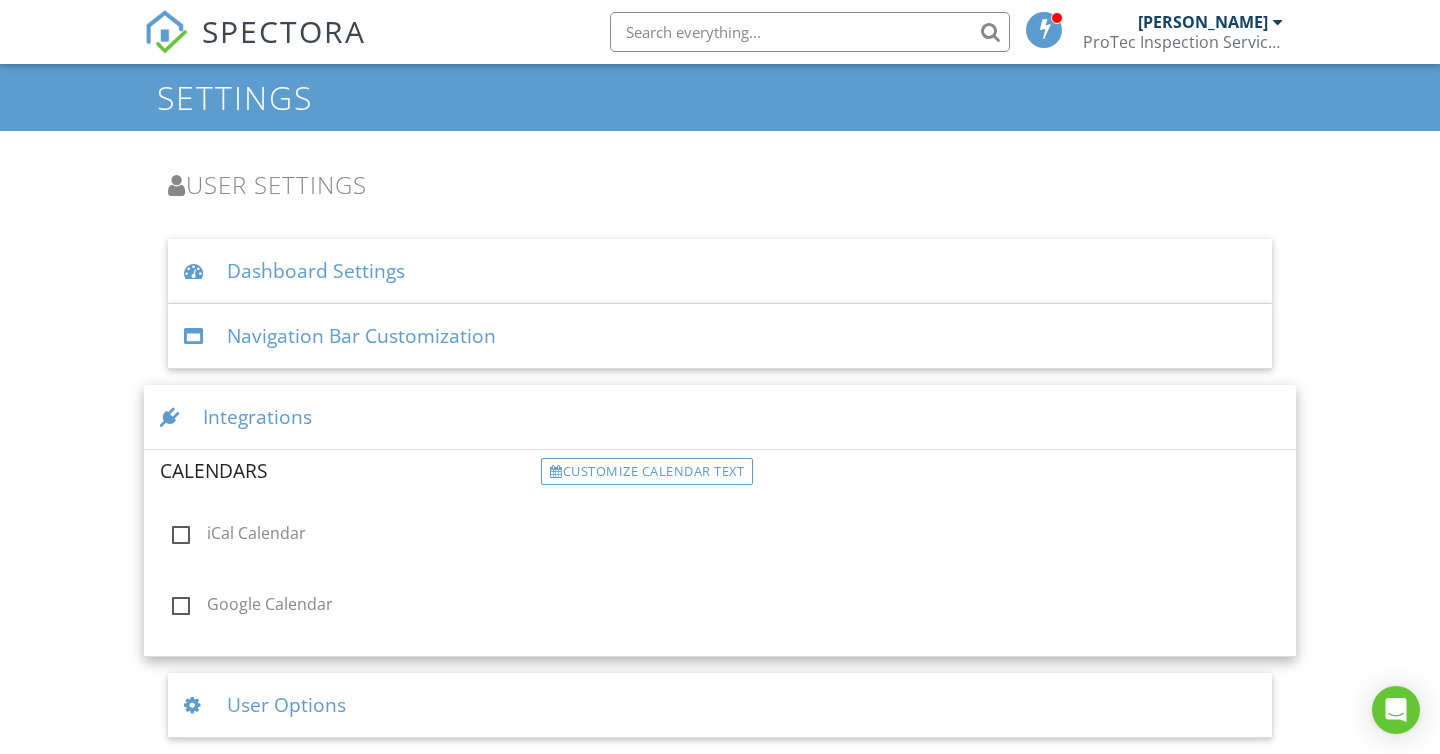 scroll, scrollTop: 53, scrollLeft: 0, axis: vertical 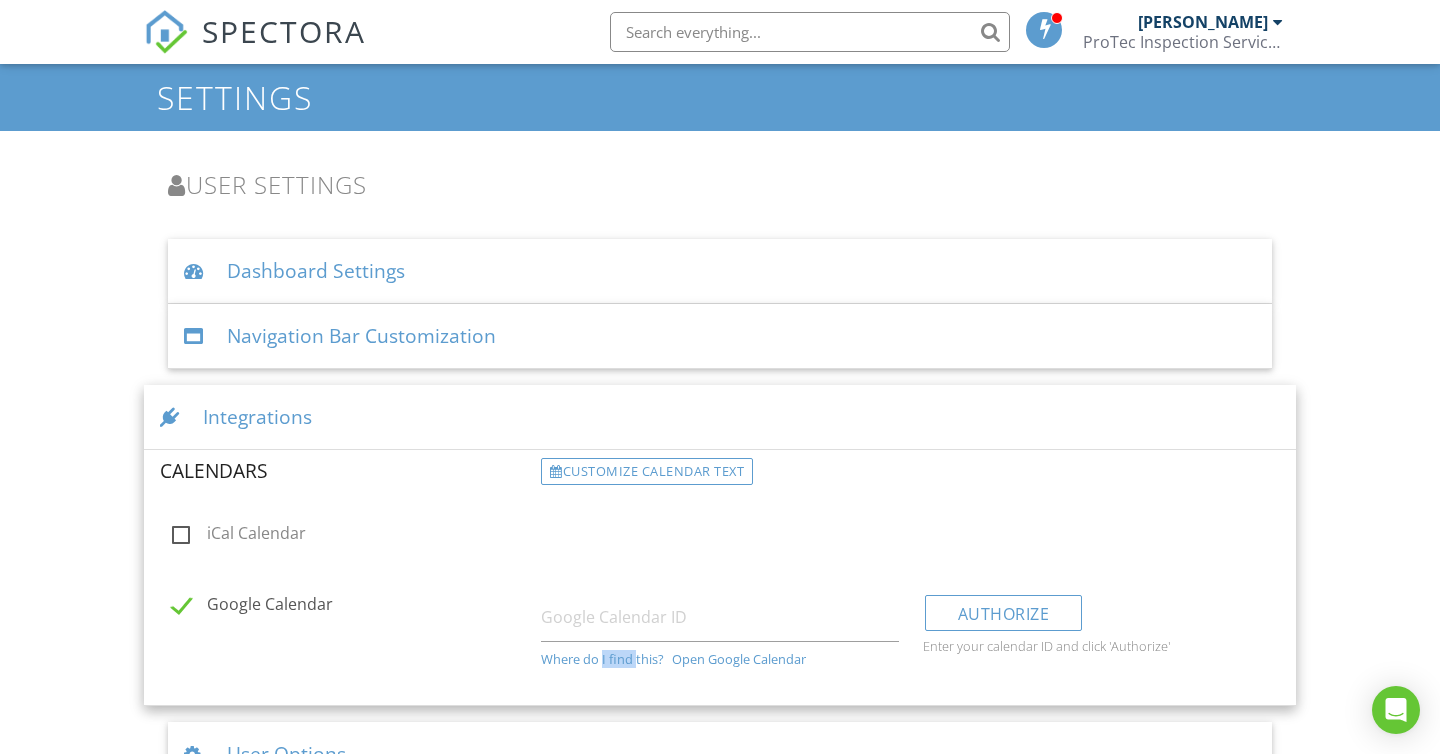 click on "Where do I find this?" at bounding box center (602, 659) 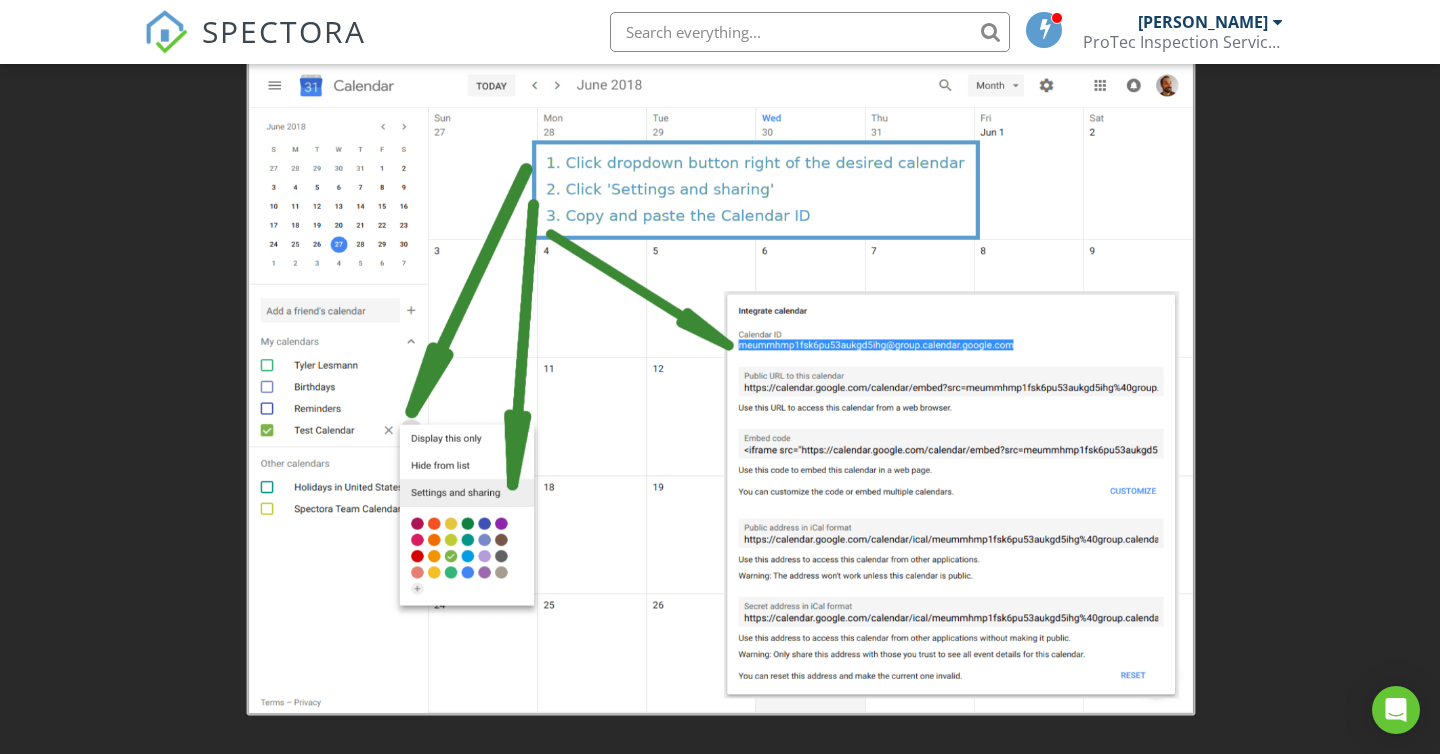 scroll, scrollTop: 102, scrollLeft: 0, axis: vertical 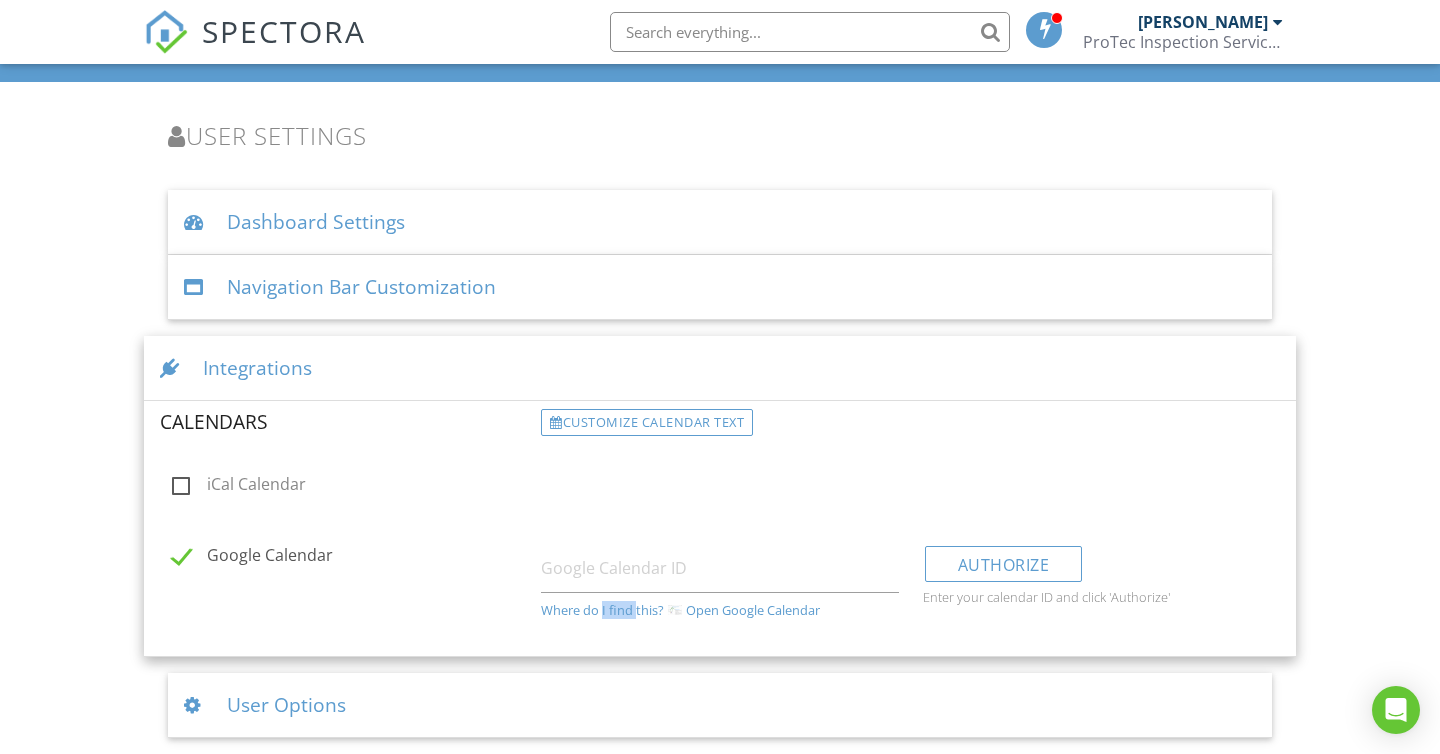 click on "Open Google Calendar" at bounding box center [753, 610] 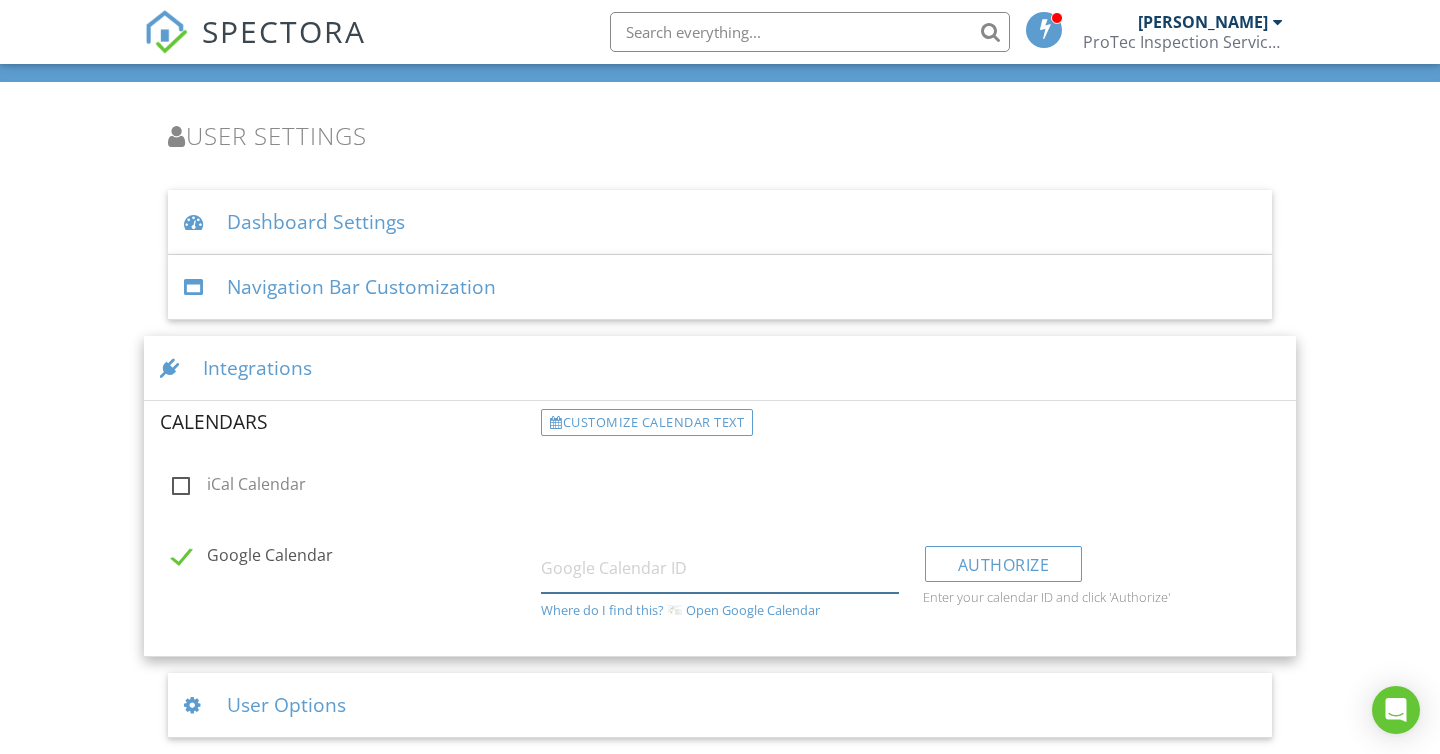 click at bounding box center [719, 568] 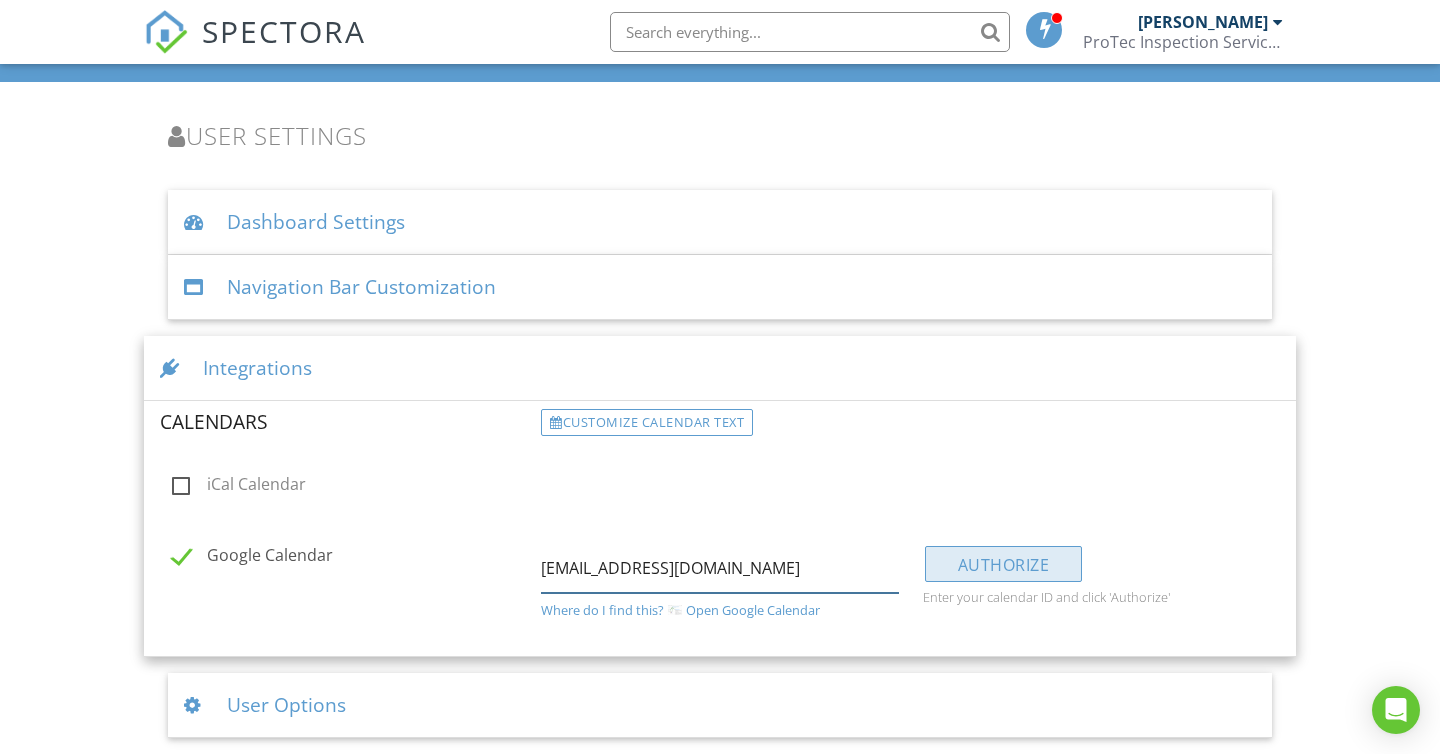 type on "chris79lynn@gmail.com" 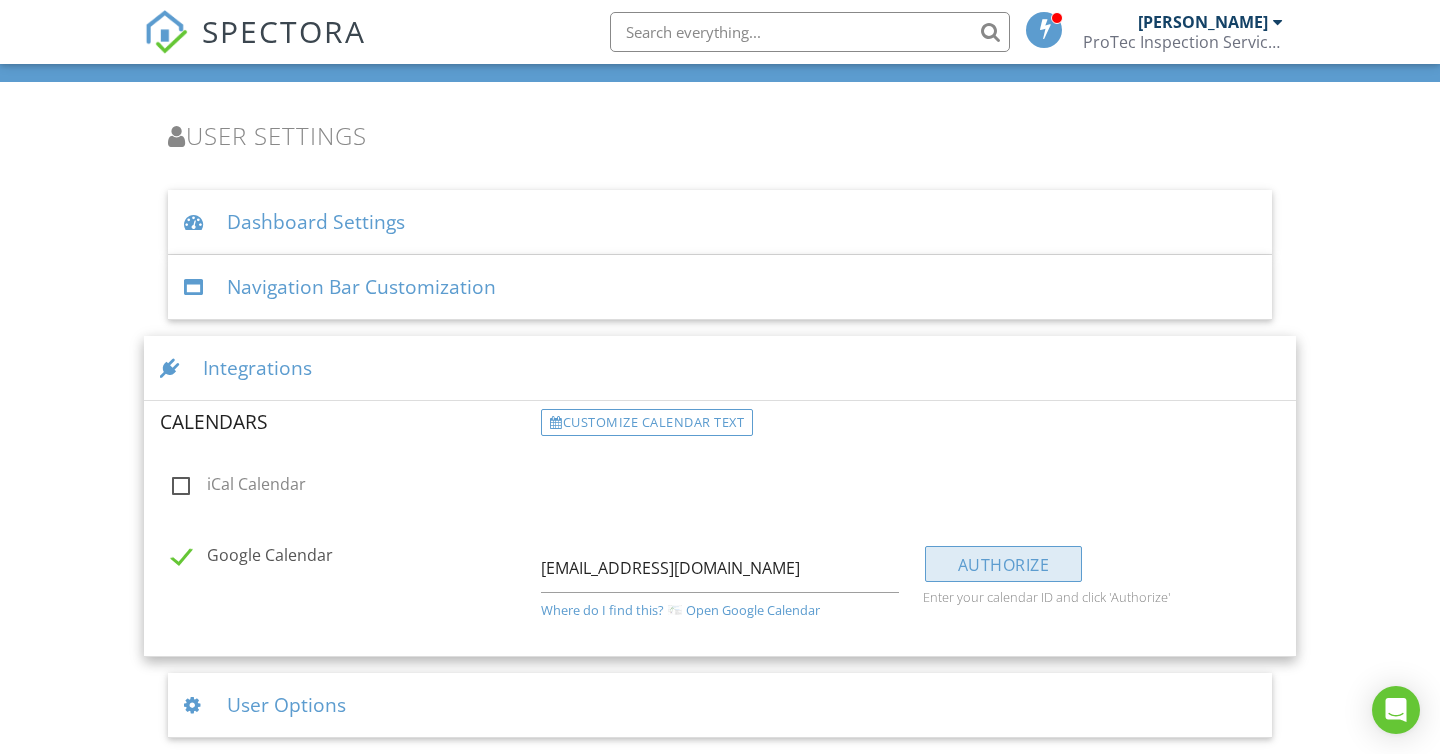 click on "Authorize" at bounding box center (1004, 564) 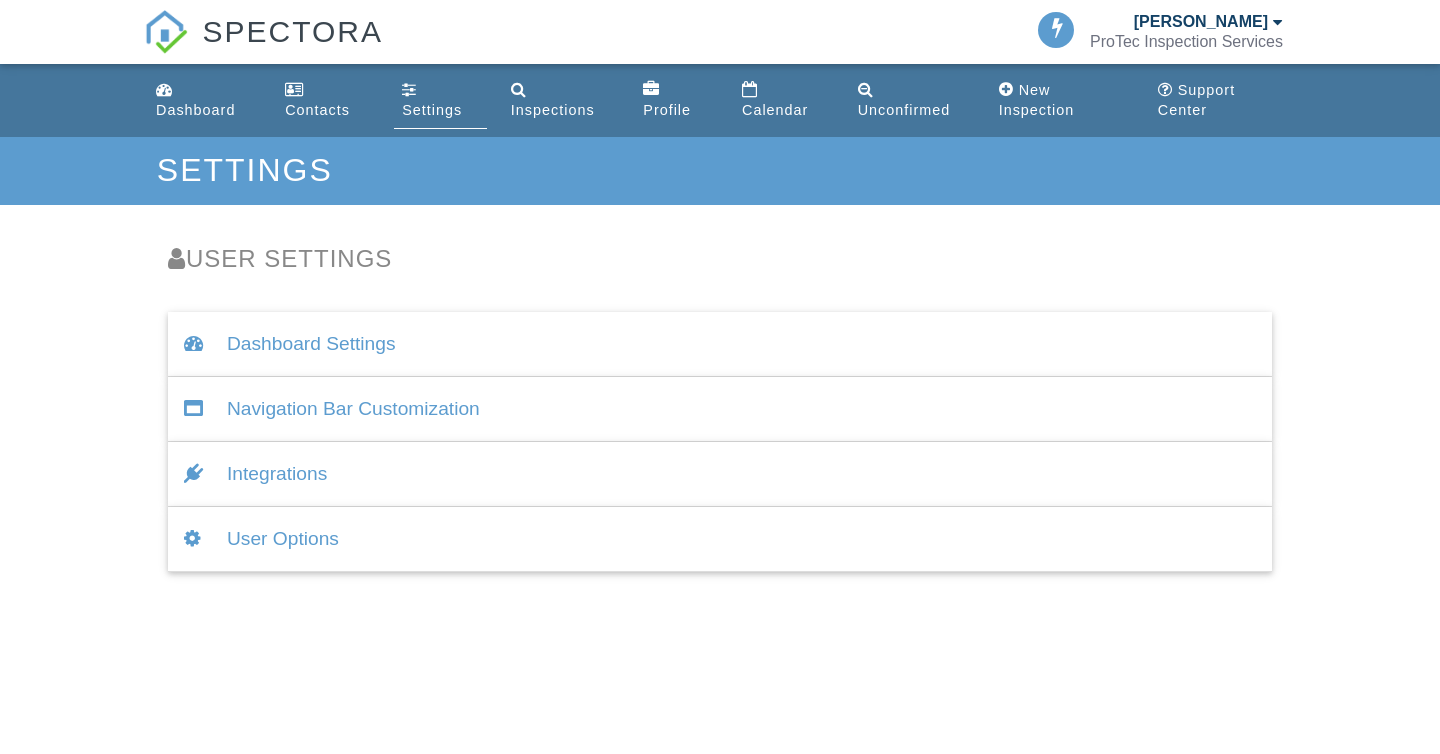 scroll, scrollTop: 0, scrollLeft: 0, axis: both 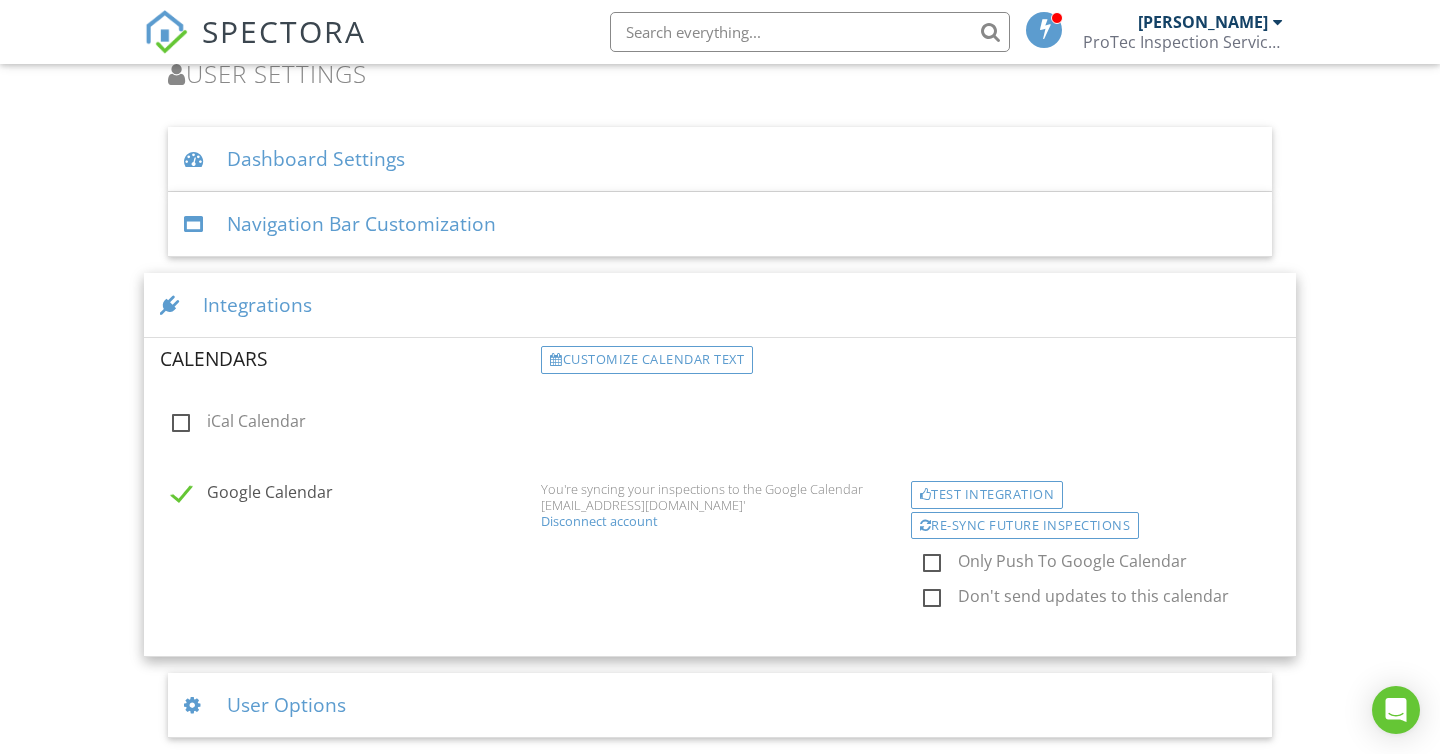 click on "Only Push To Google Calendar" at bounding box center [1113, 564] 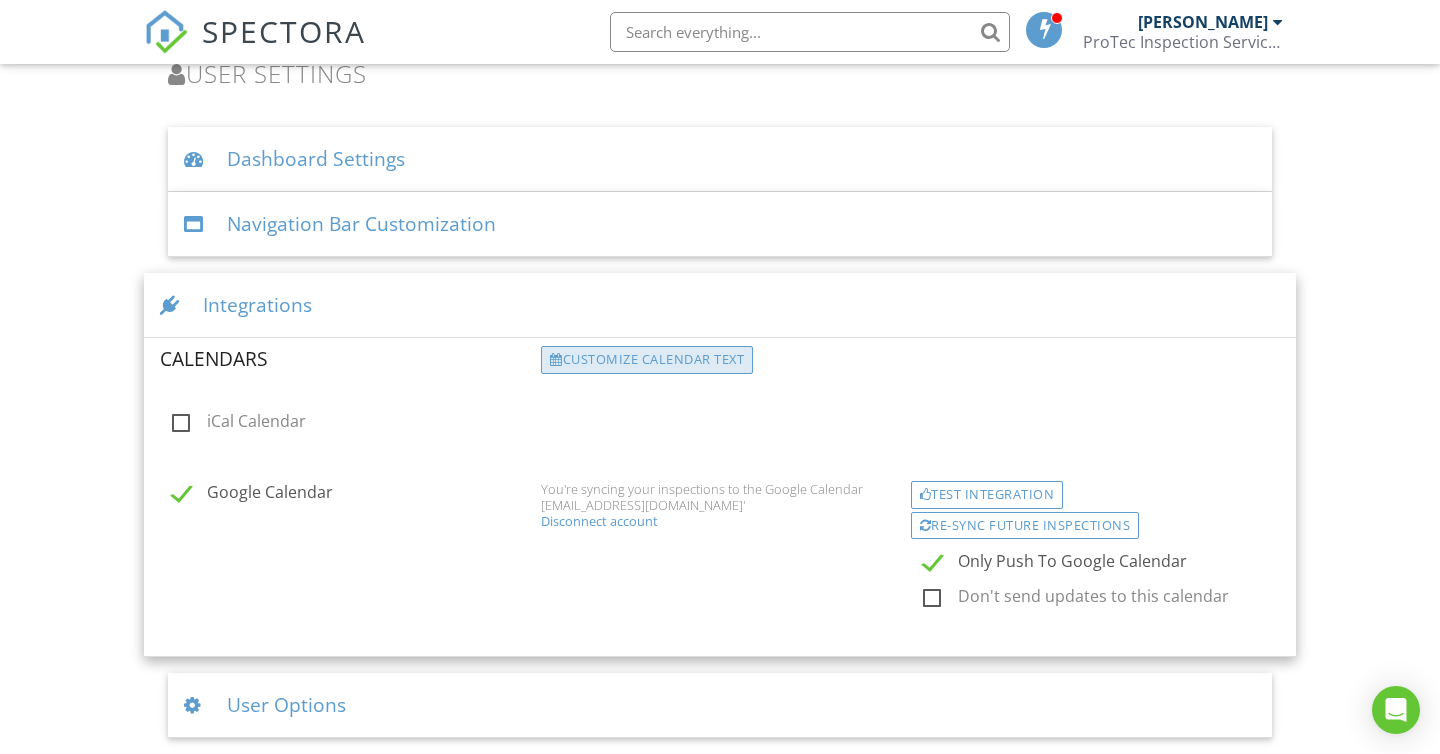 click on "Customize calendar text" at bounding box center (647, 360) 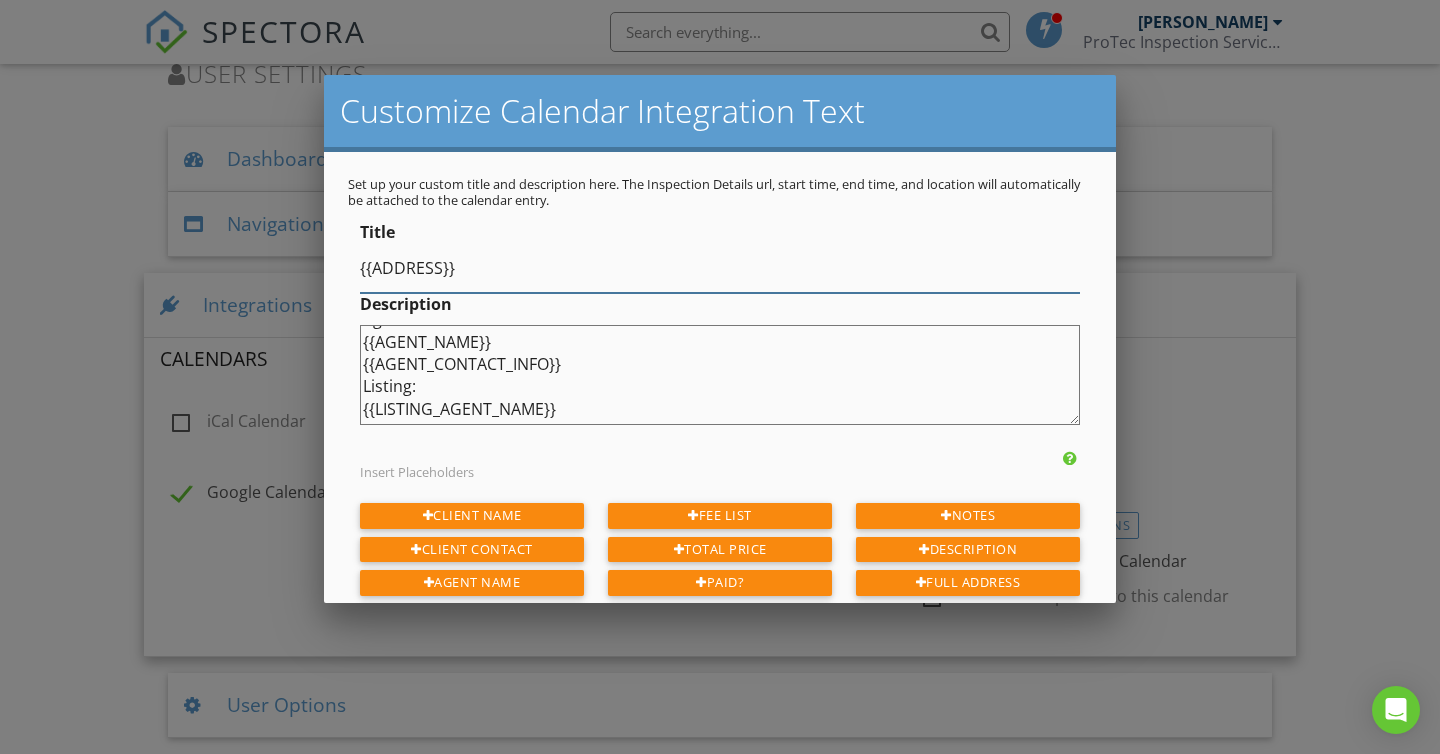 scroll, scrollTop: 88, scrollLeft: 0, axis: vertical 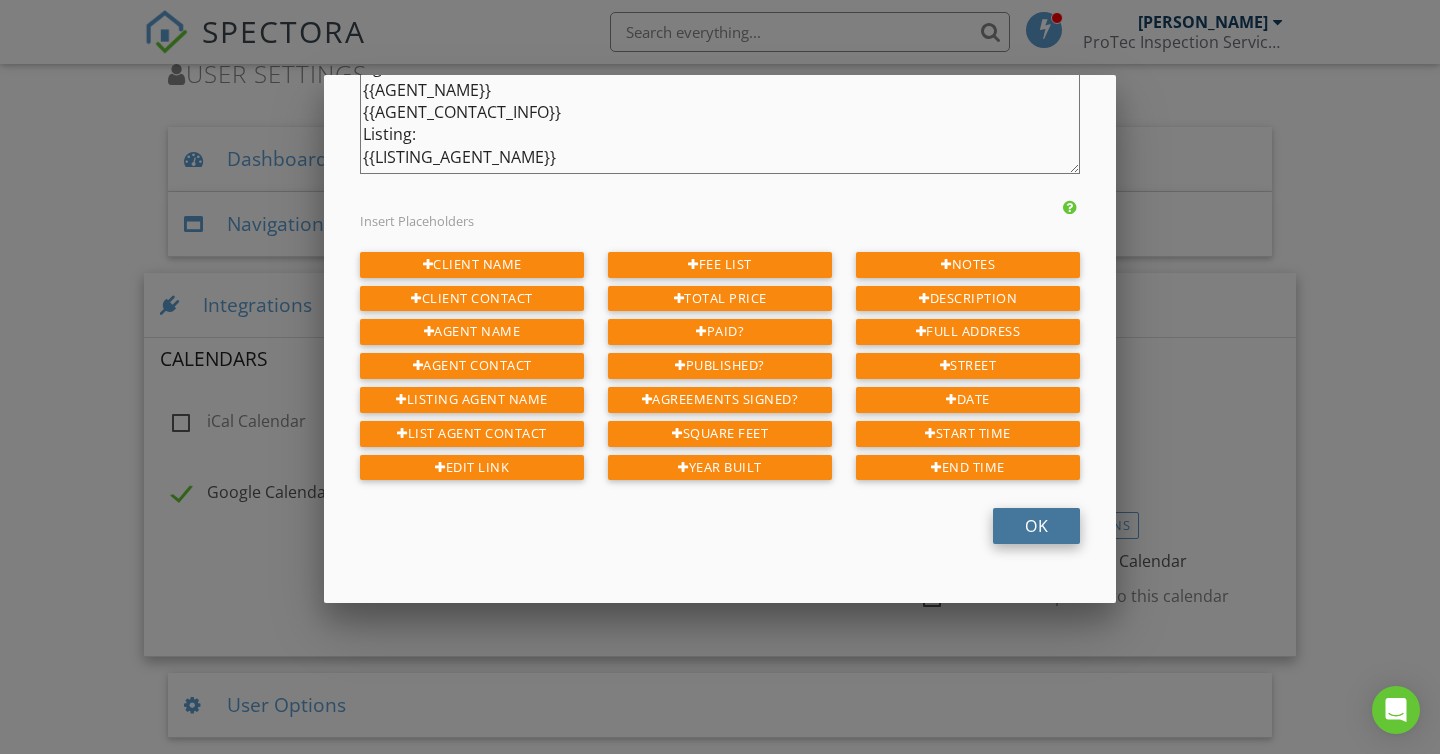 click on "OK" at bounding box center (1036, 526) 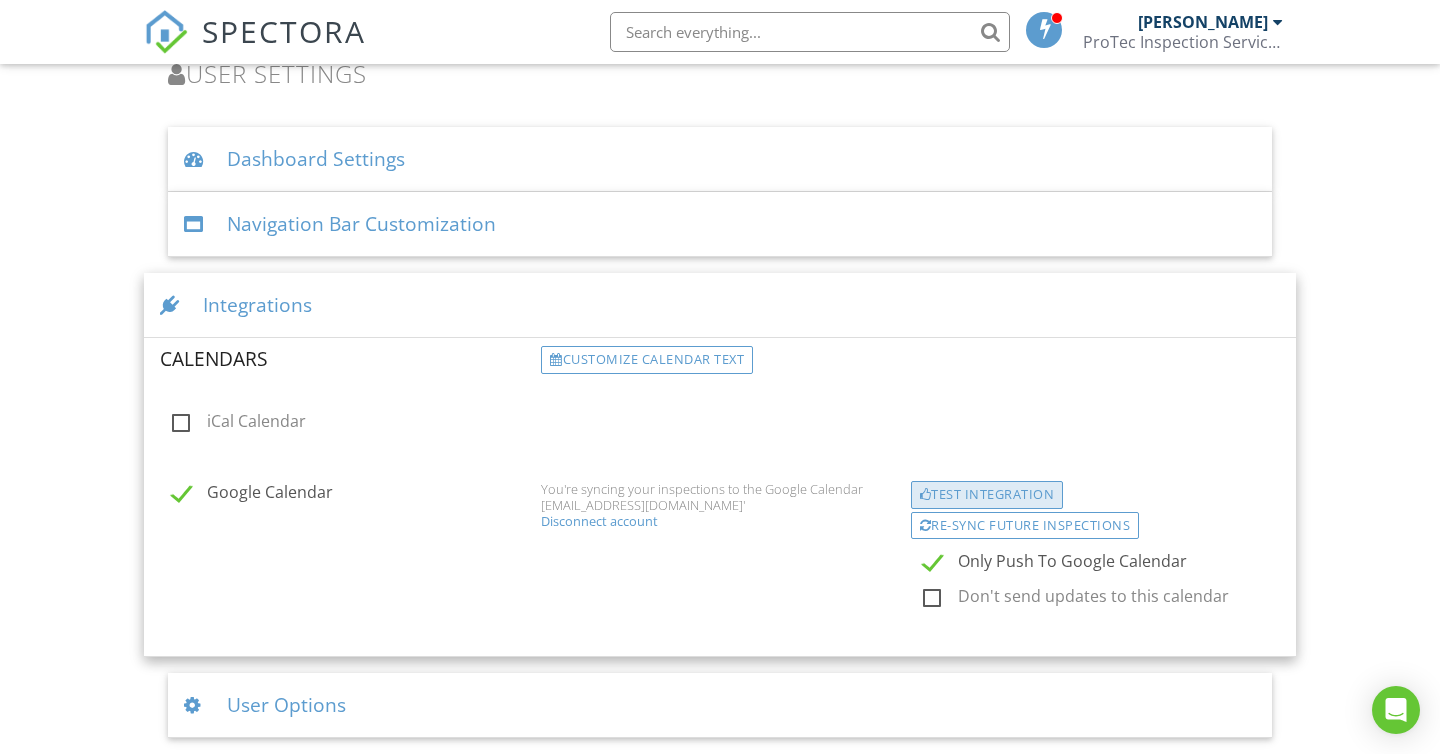 click on "Test Integration" at bounding box center (987, 495) 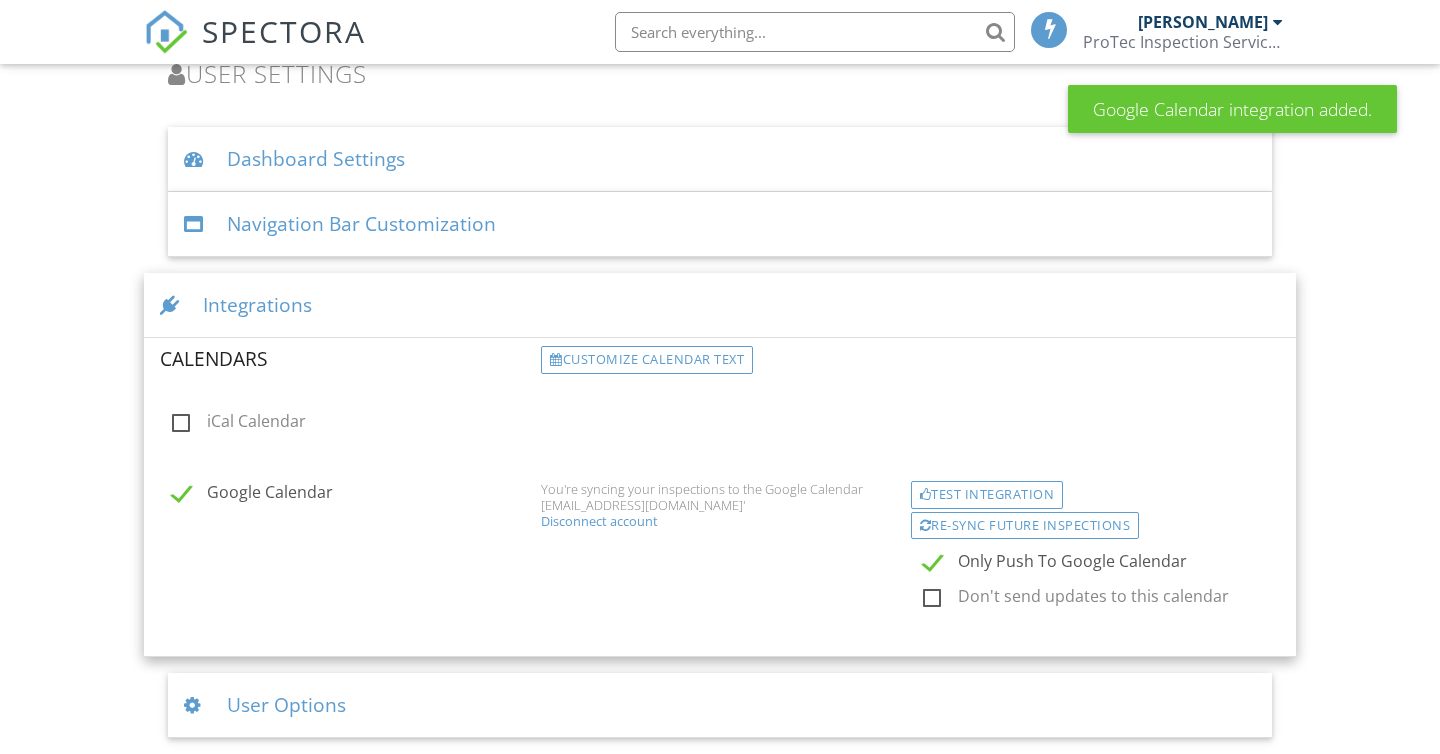 scroll, scrollTop: 185, scrollLeft: 0, axis: vertical 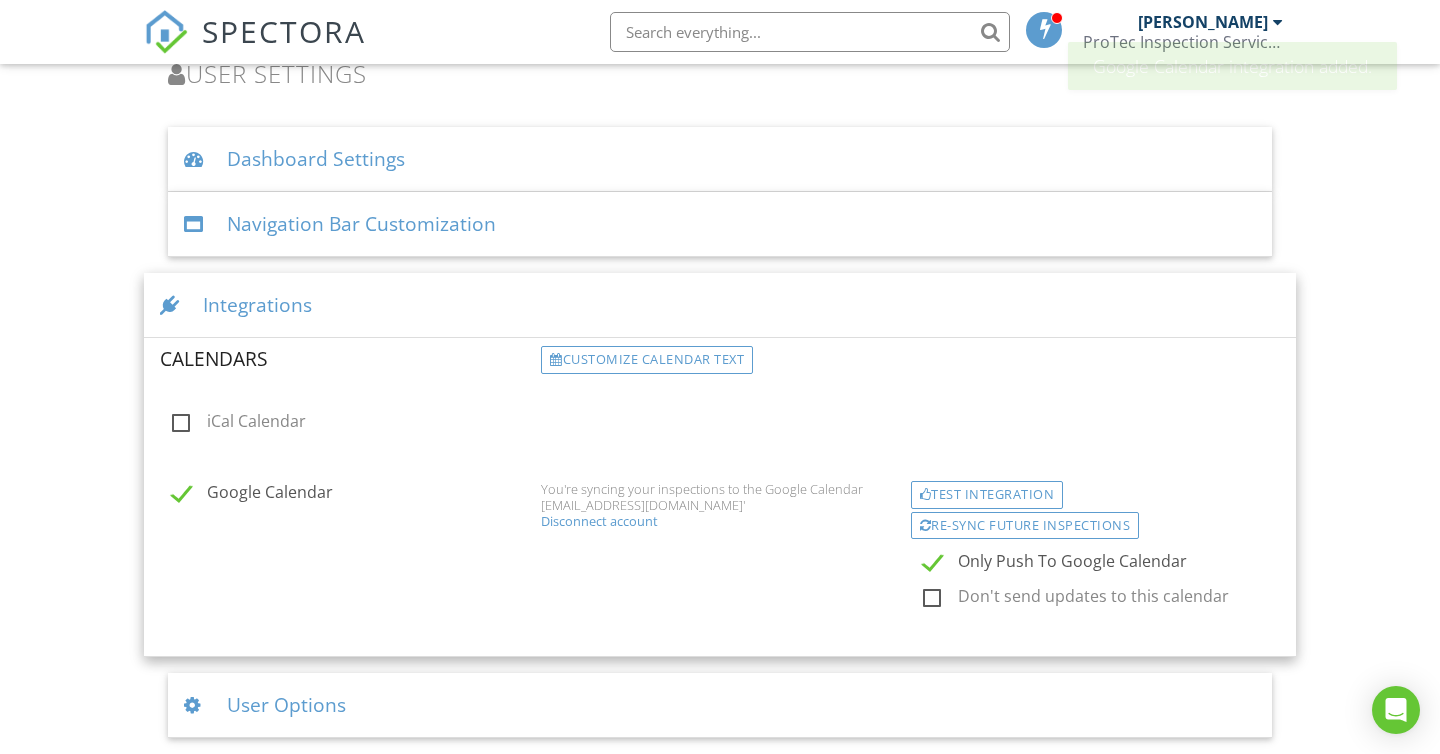 click on "User Options" at bounding box center (720, 705) 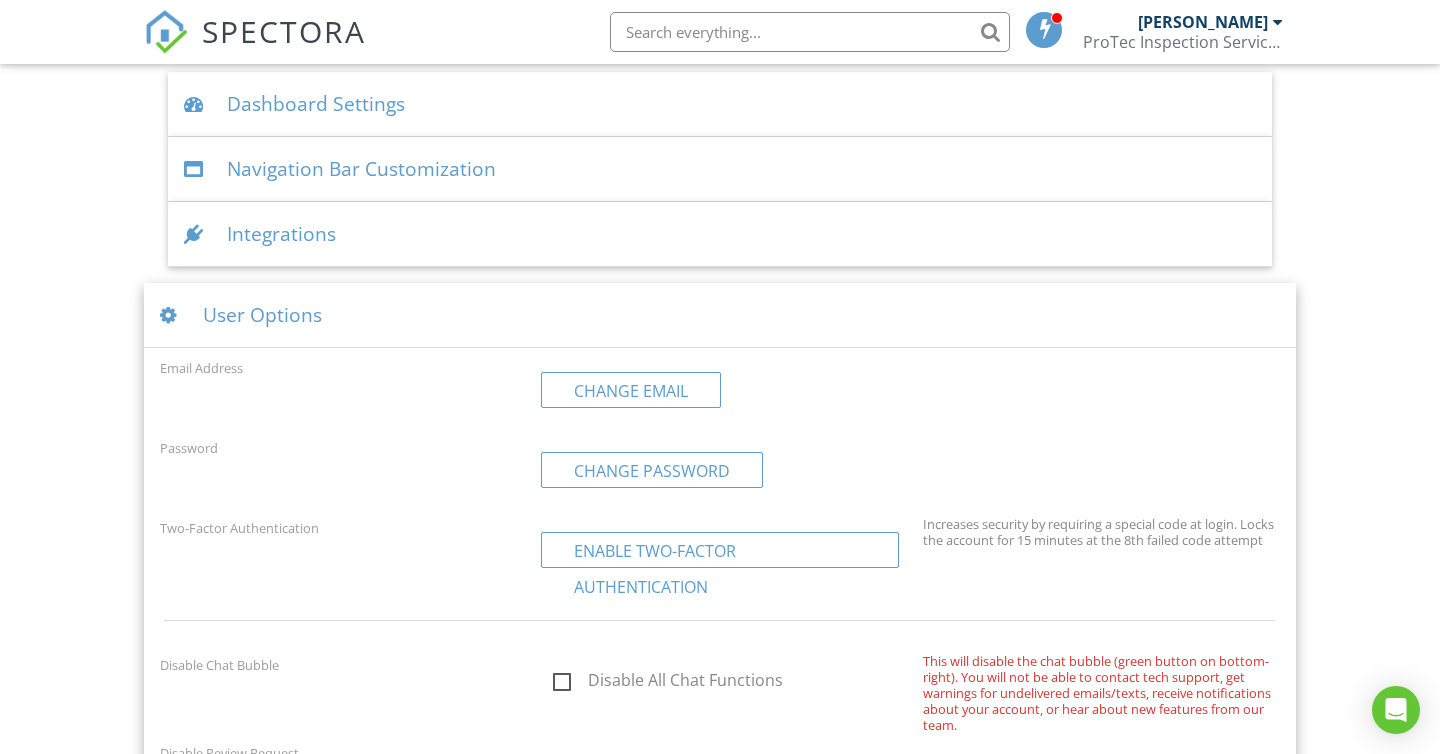 scroll, scrollTop: 200, scrollLeft: 0, axis: vertical 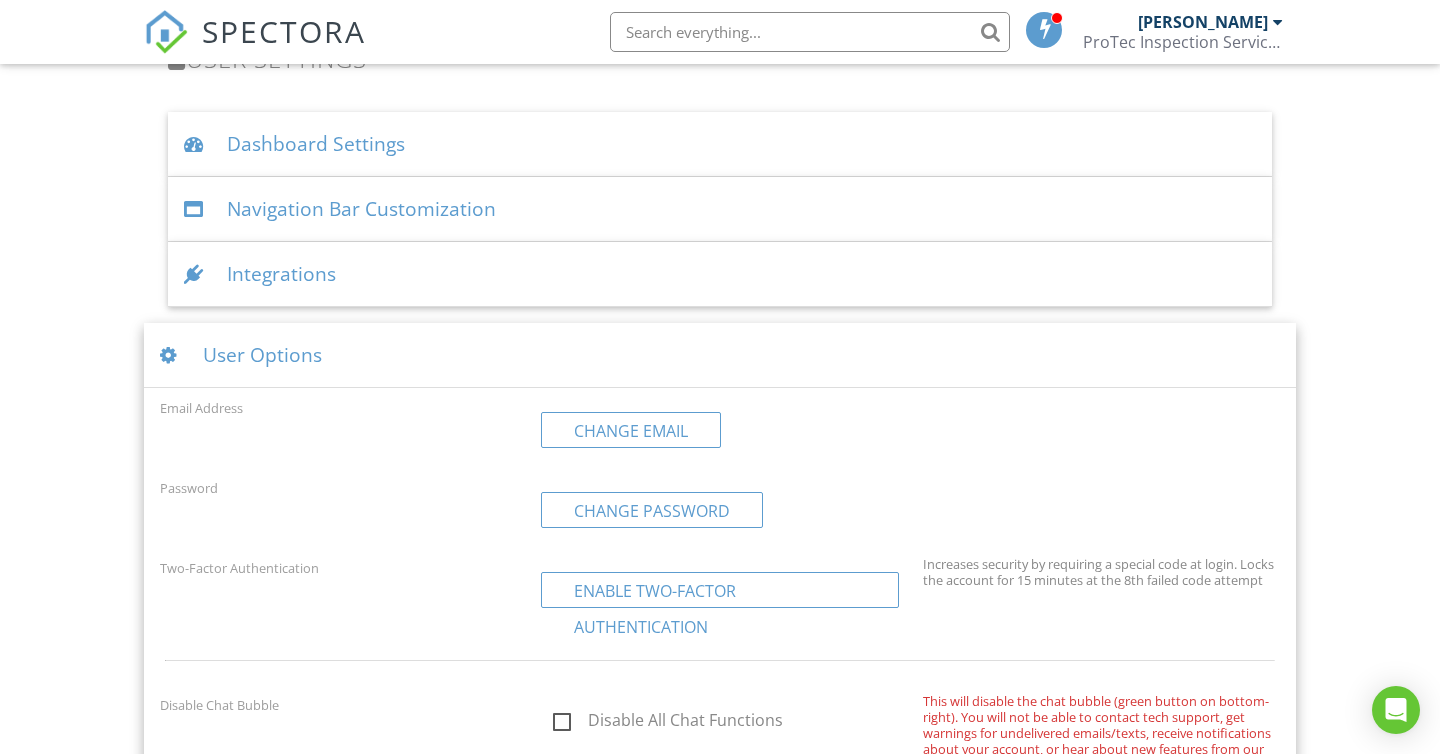 click at bounding box center (173, 355) 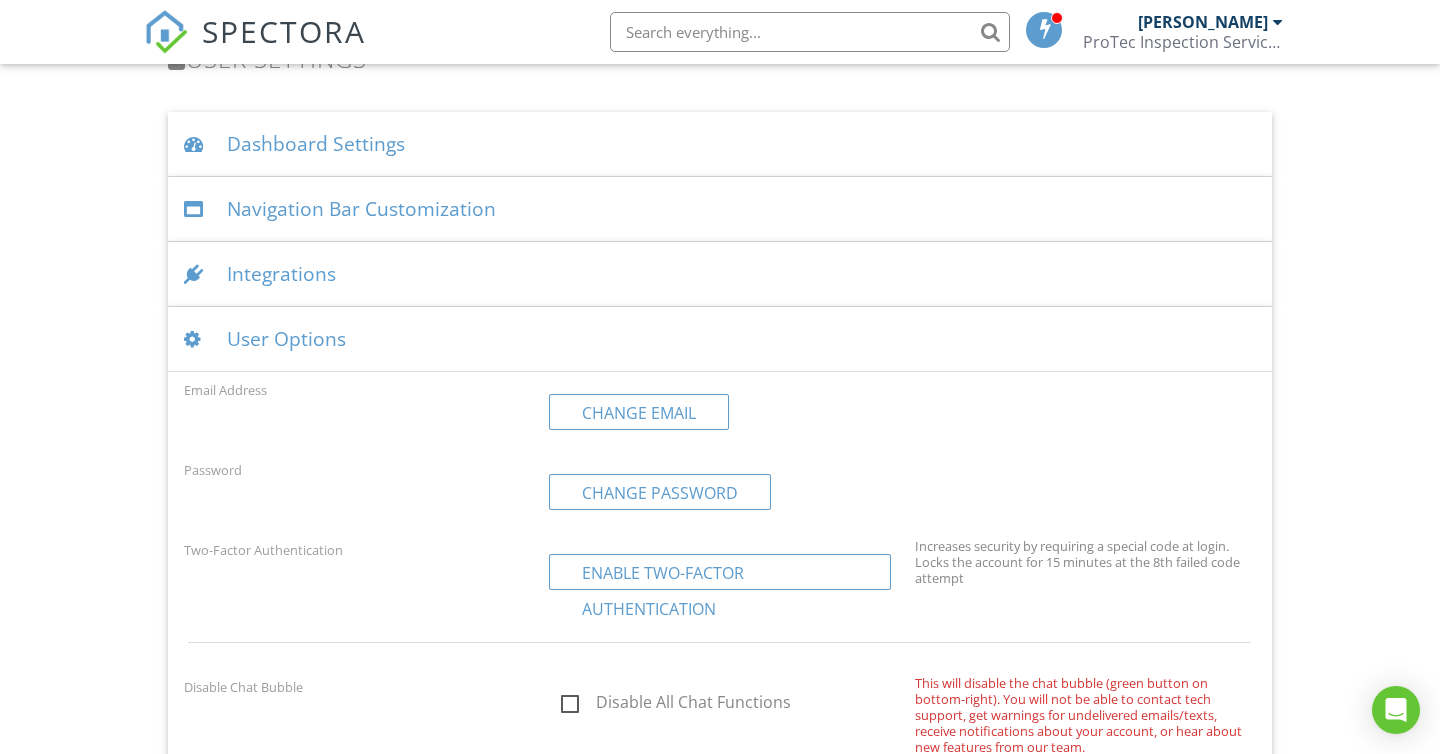 scroll, scrollTop: 0, scrollLeft: 0, axis: both 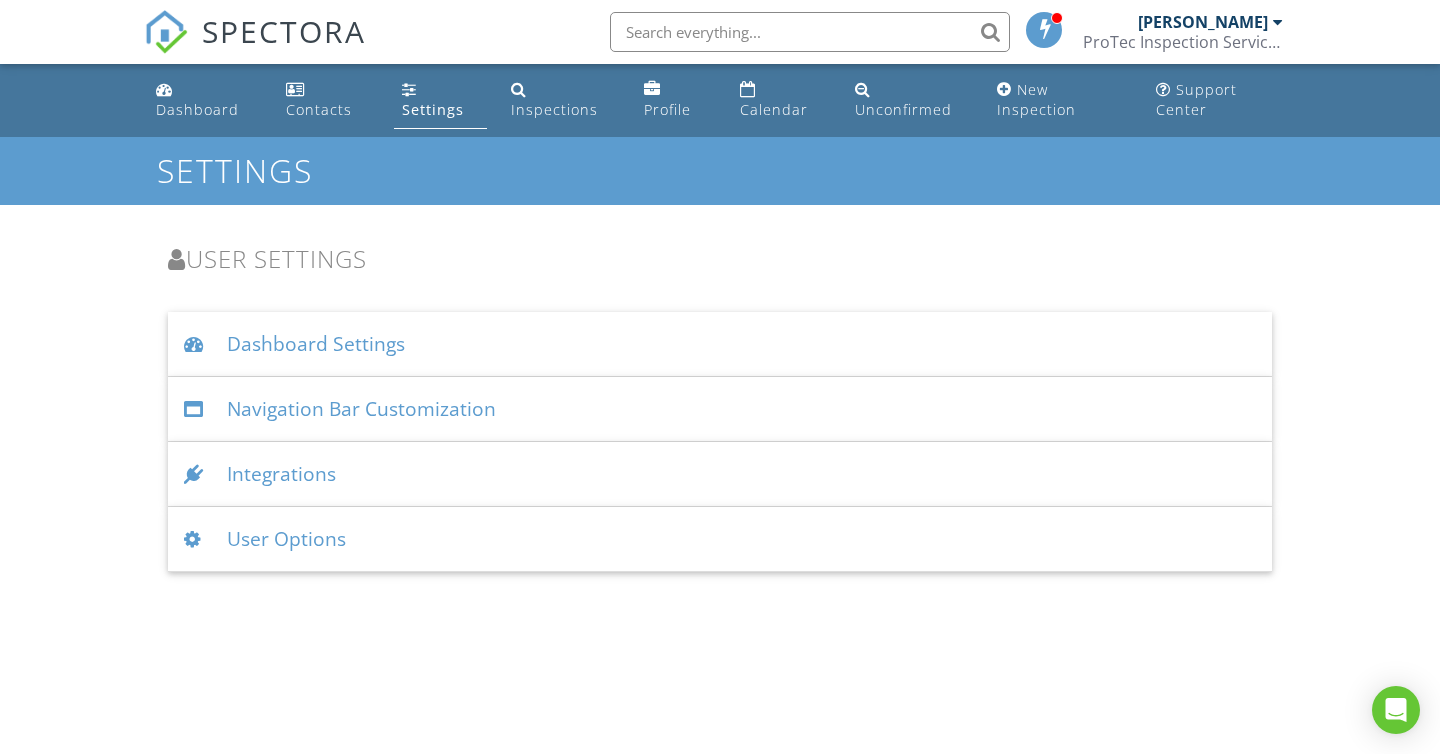 click at bounding box center [197, 539] 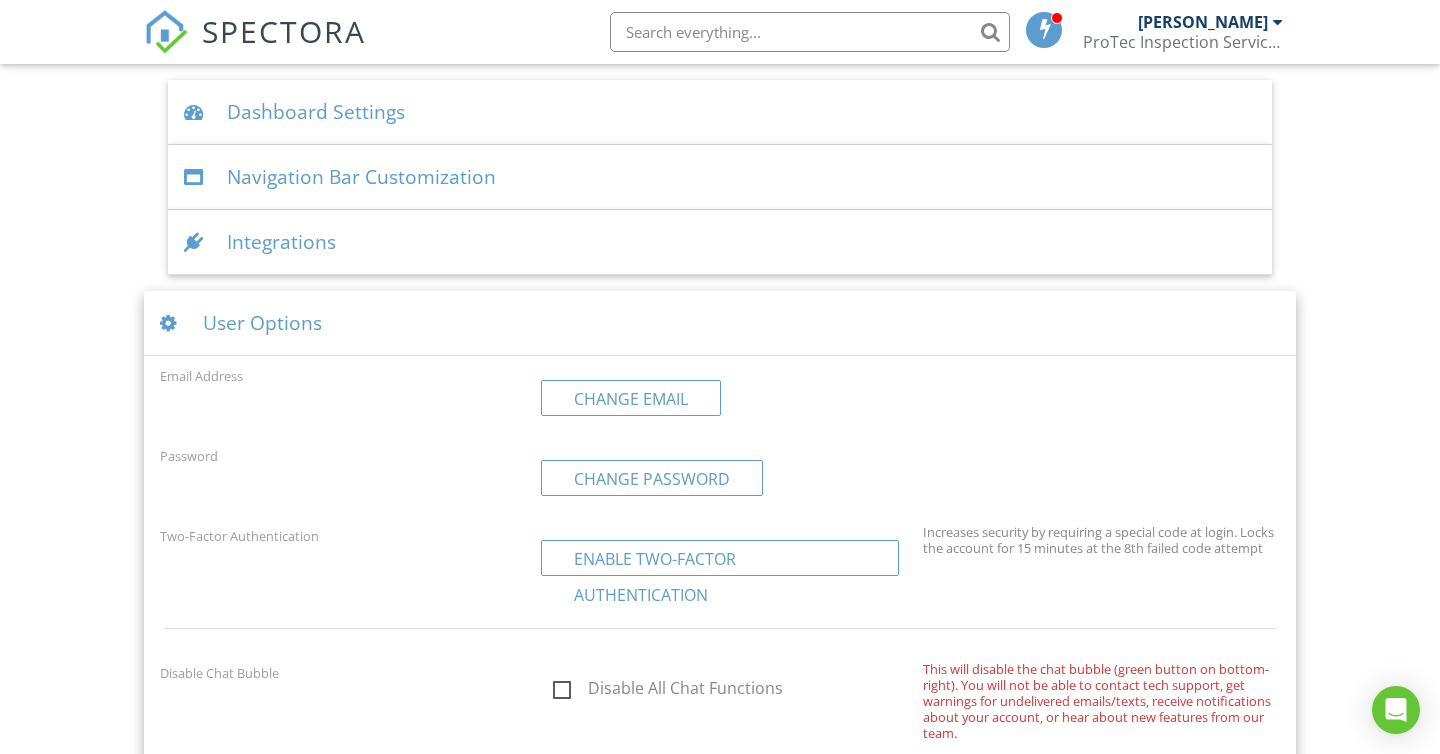 scroll, scrollTop: 394, scrollLeft: 0, axis: vertical 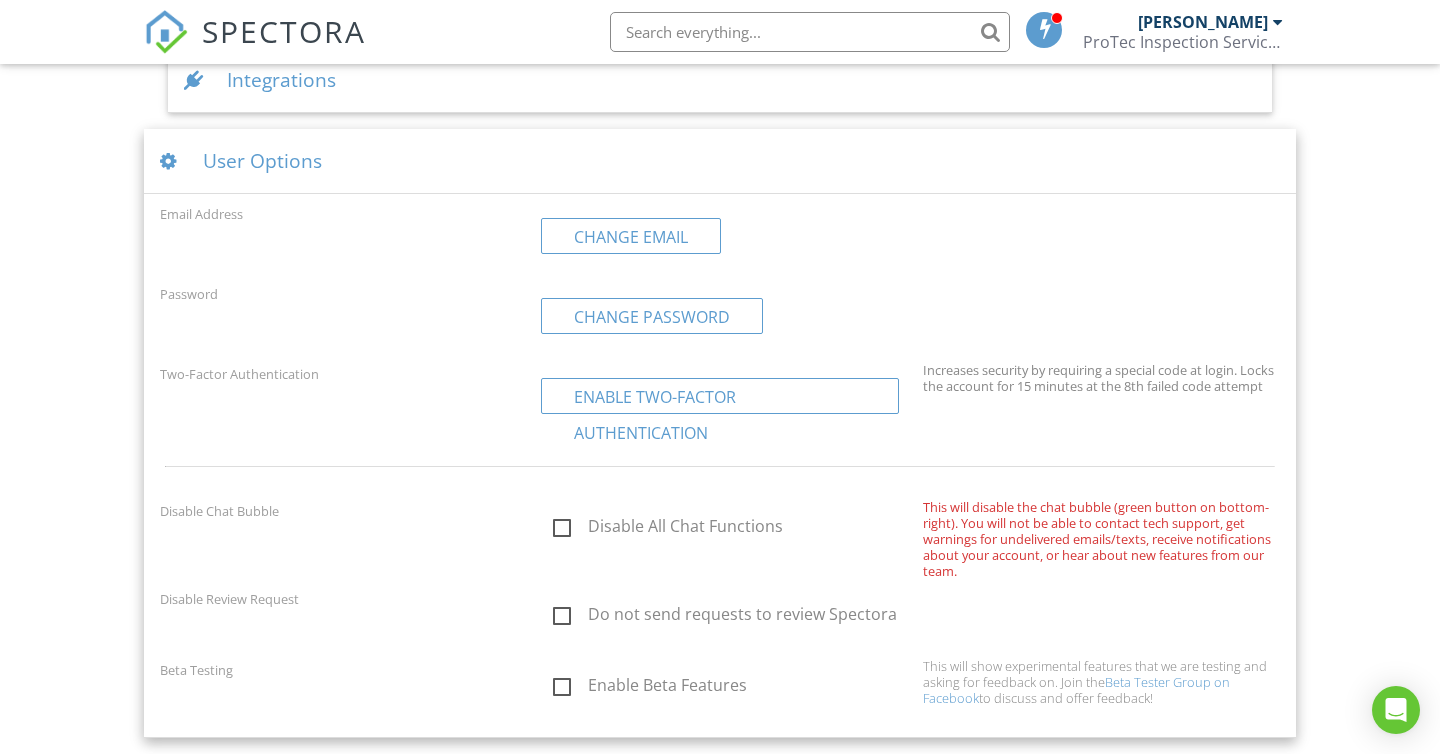 click on "Enable Beta Features" at bounding box center (731, 688) 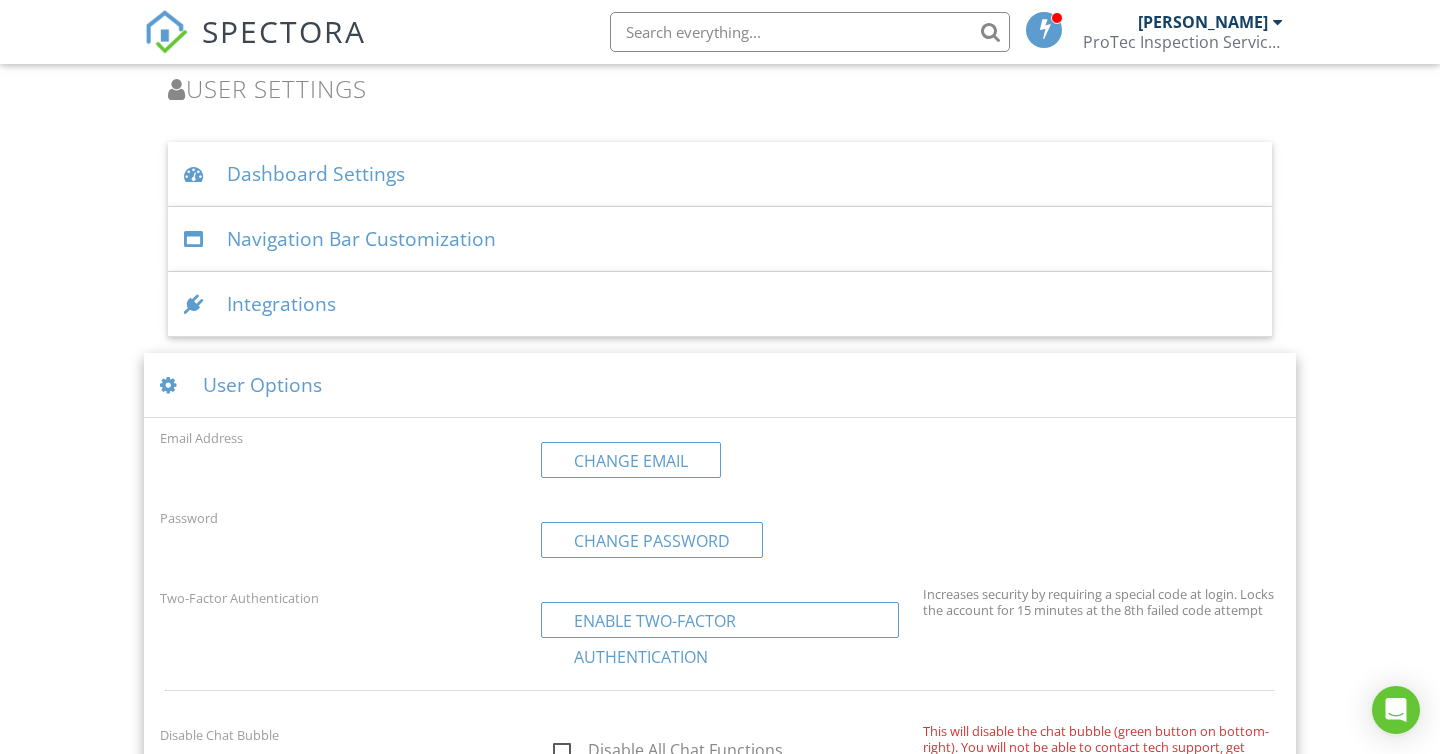 scroll, scrollTop: 69, scrollLeft: 0, axis: vertical 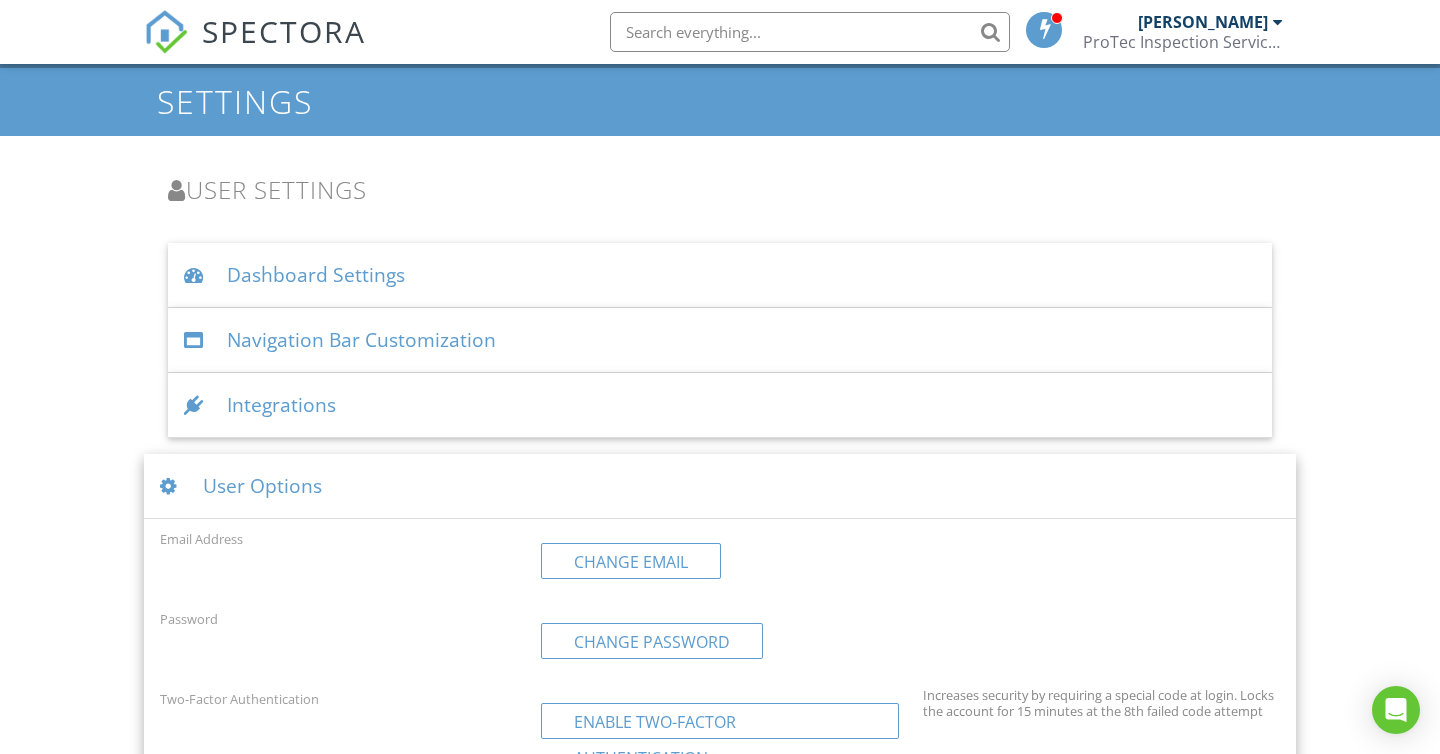 click at bounding box center (173, 486) 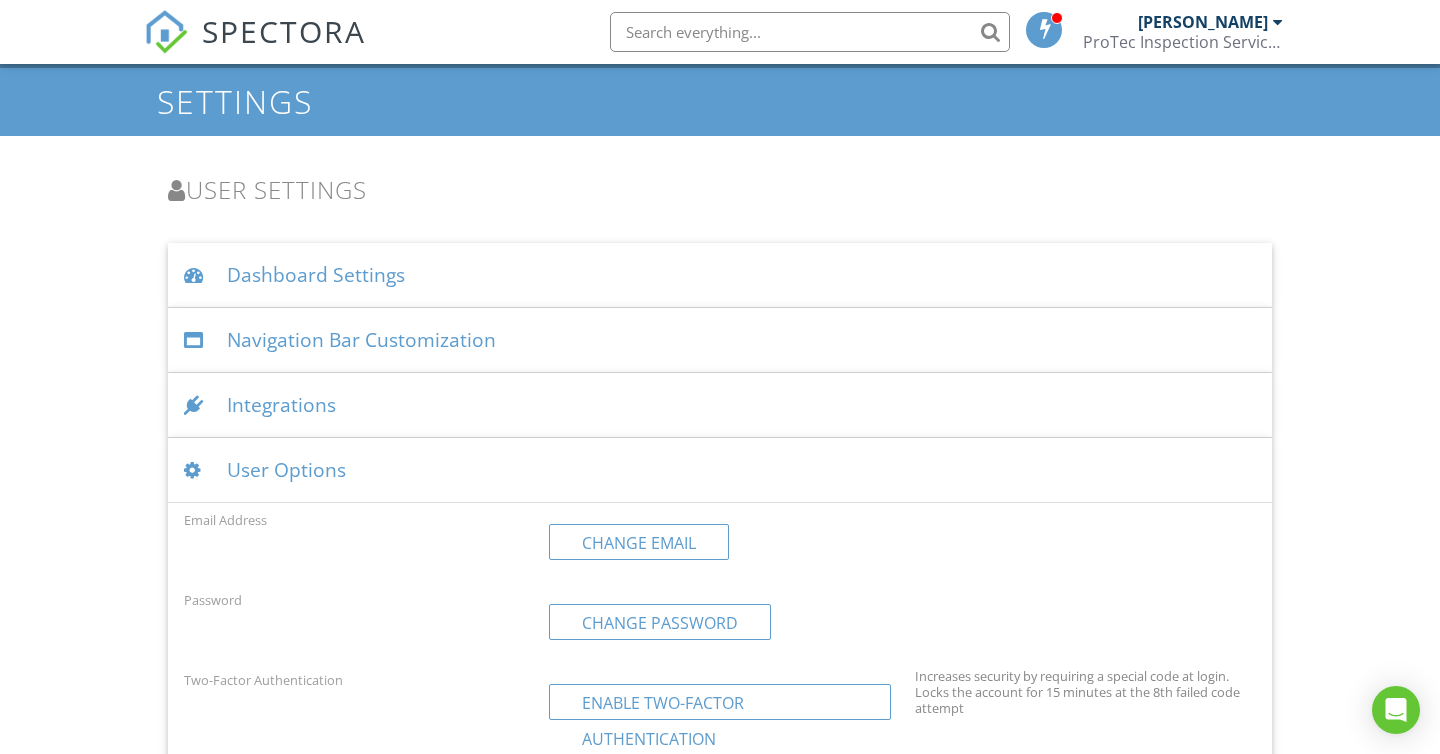 scroll, scrollTop: 0, scrollLeft: 0, axis: both 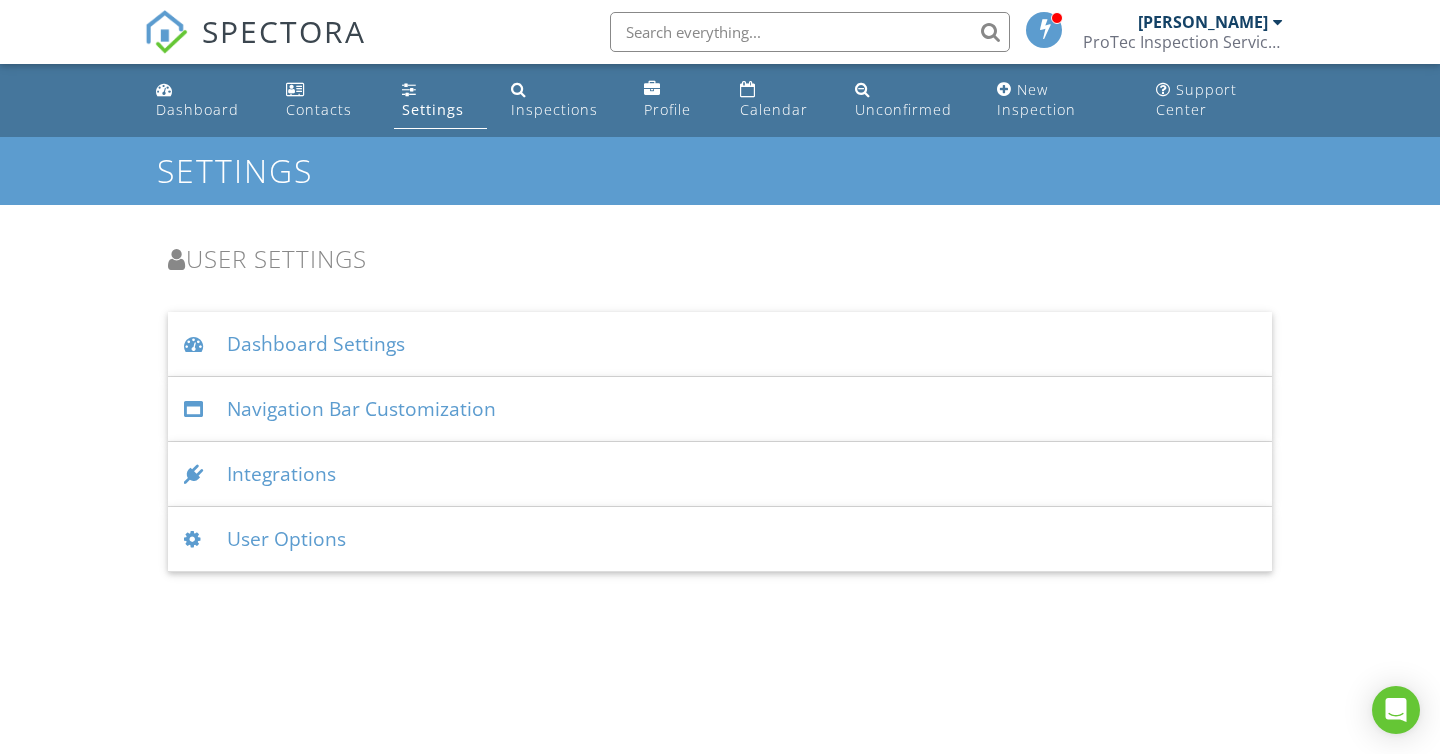 click at bounding box center (197, 344) 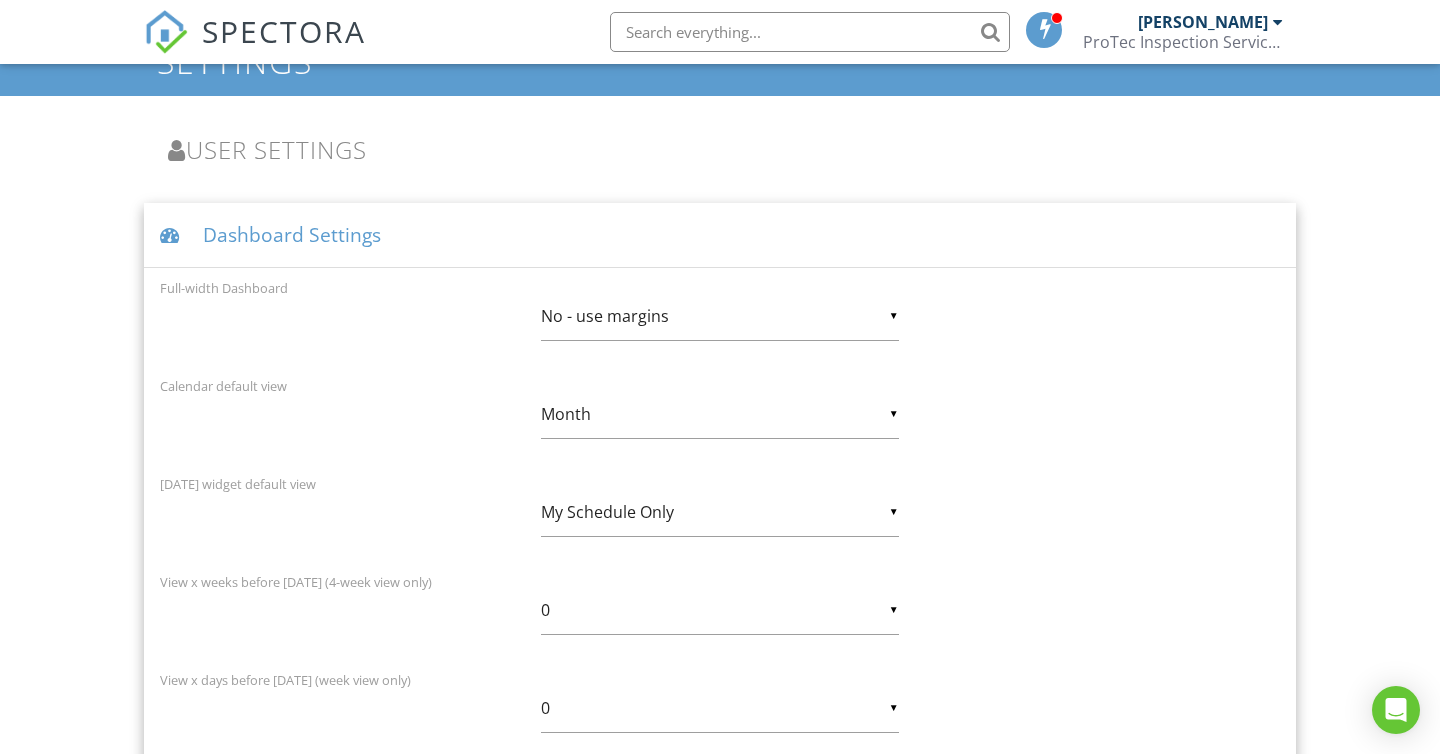 scroll, scrollTop: 0, scrollLeft: 0, axis: both 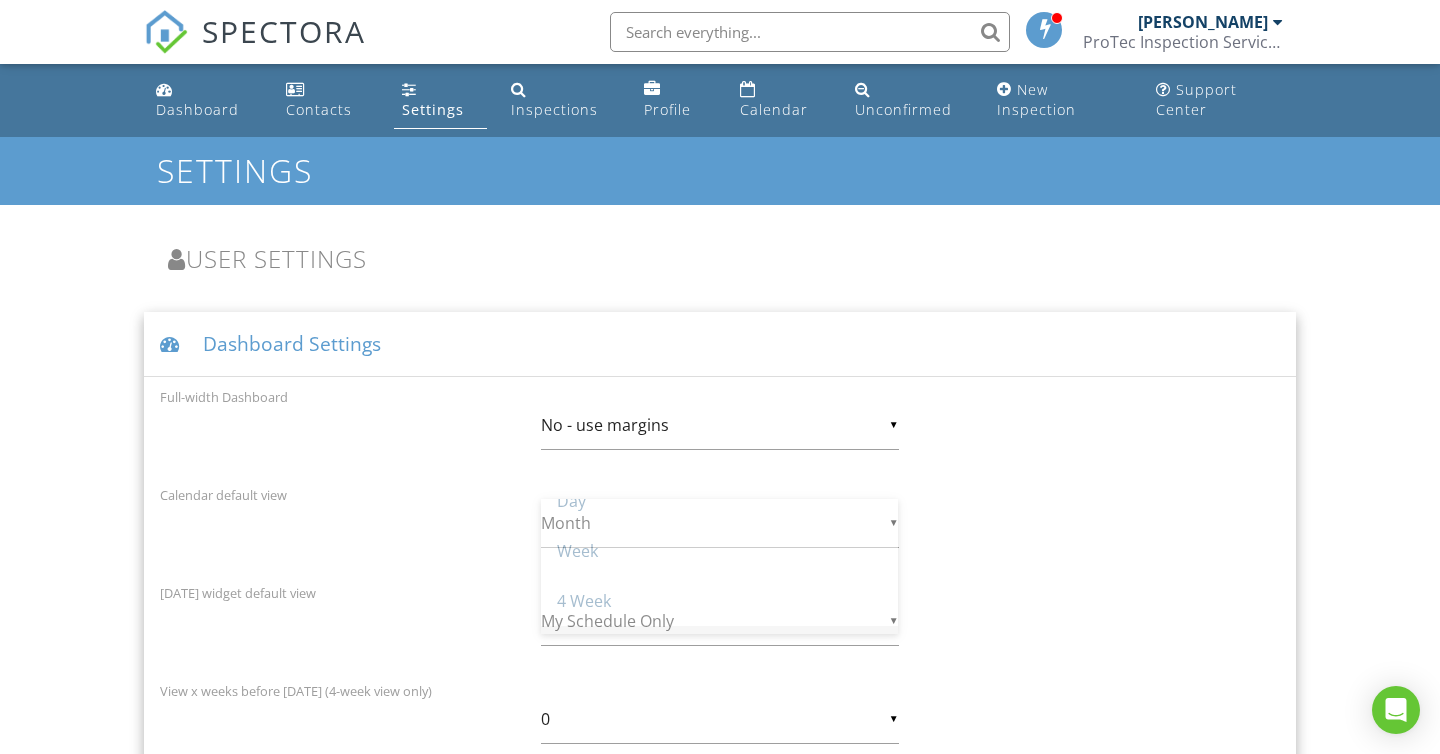 click on "▼ Month Day Week 4 Week Month Day
Week
4 Week
Month" at bounding box center (719, 523) 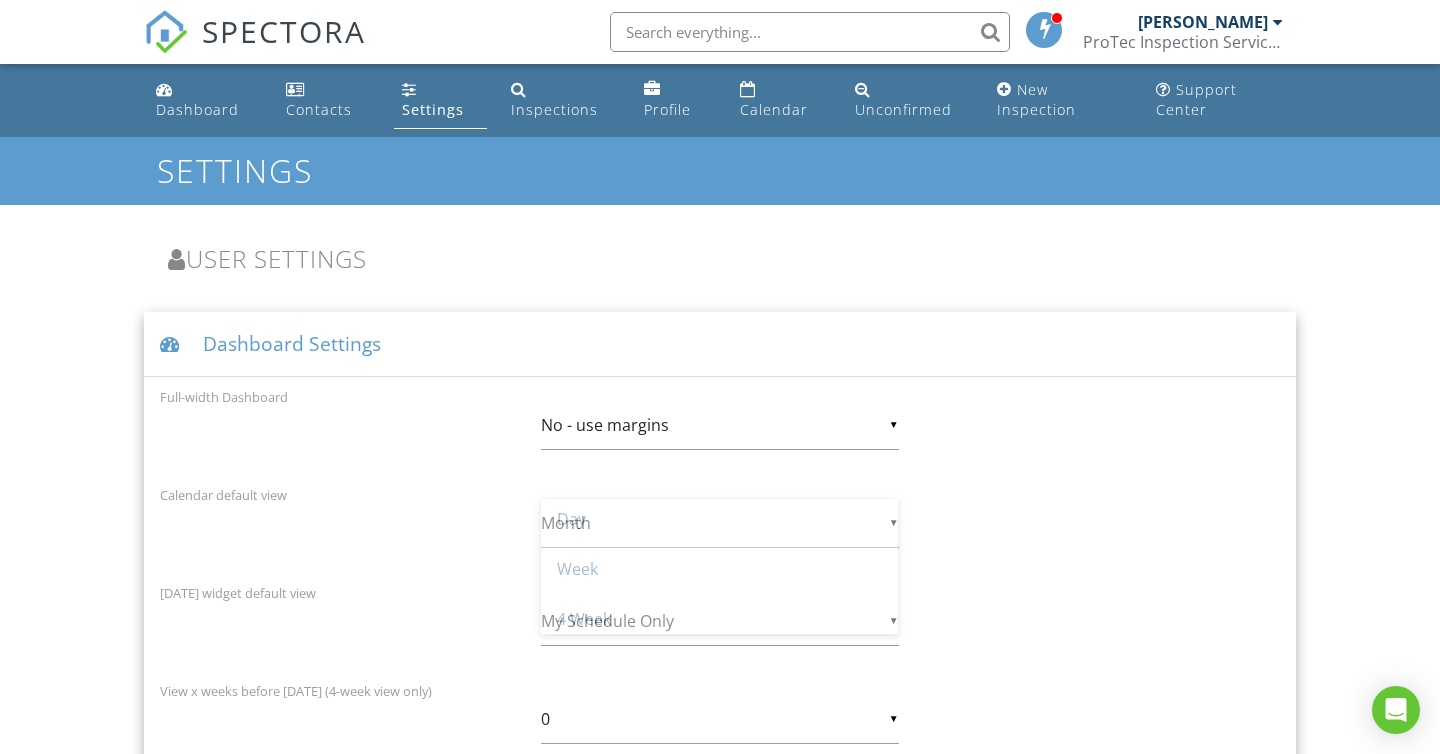 scroll, scrollTop: 0, scrollLeft: 0, axis: both 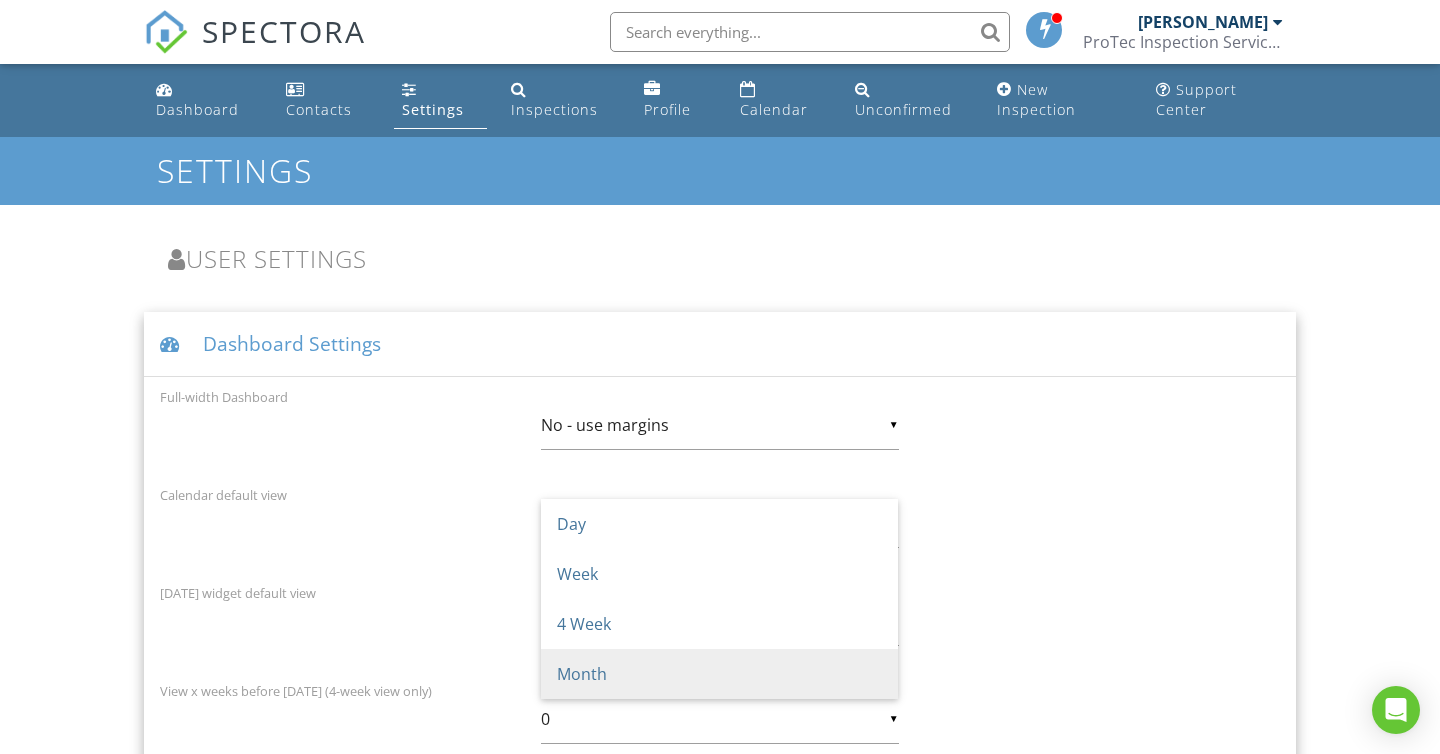 click on "Full-width Dashboard
▼ No - use margins No - use margins Yes - full-width No - use margins
Yes - full-width" at bounding box center (720, 430) 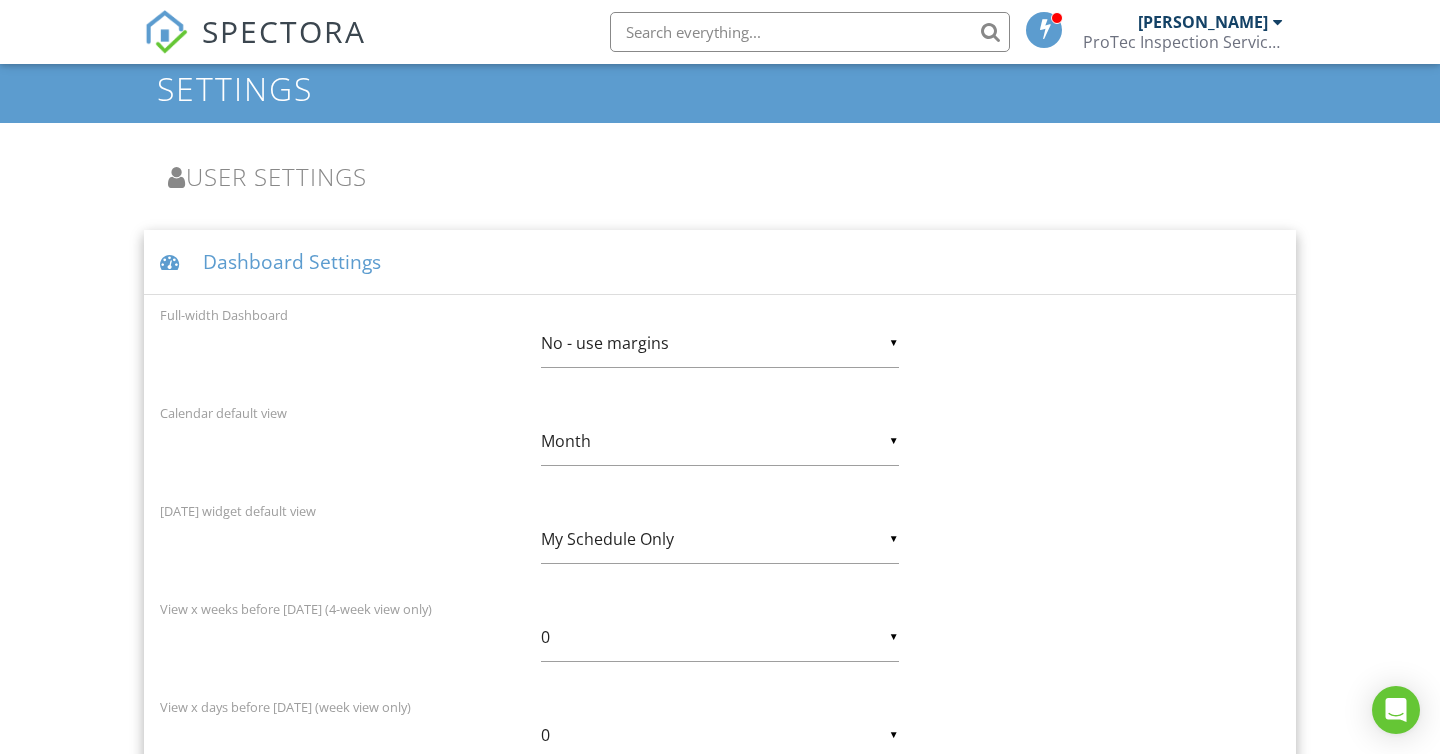 scroll, scrollTop: 0, scrollLeft: 0, axis: both 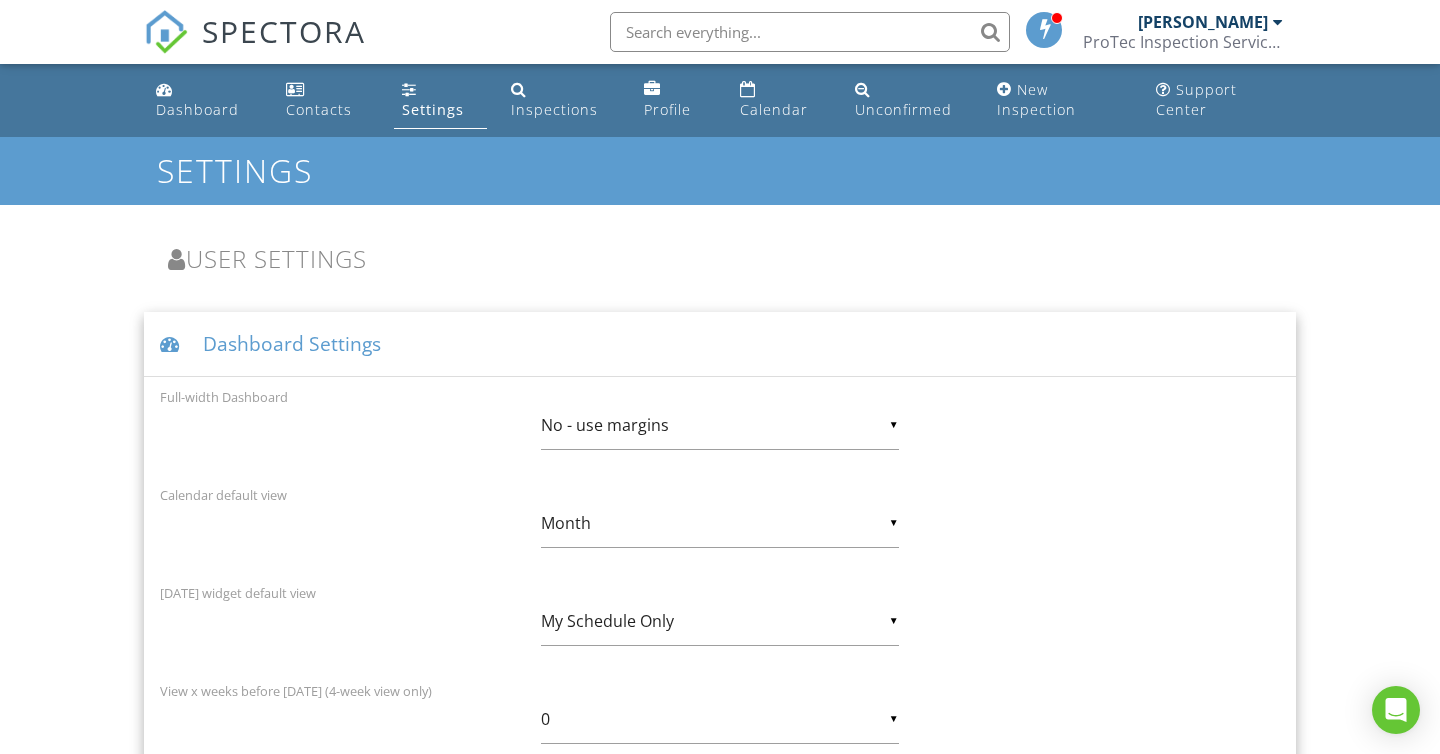 click at bounding box center (173, 344) 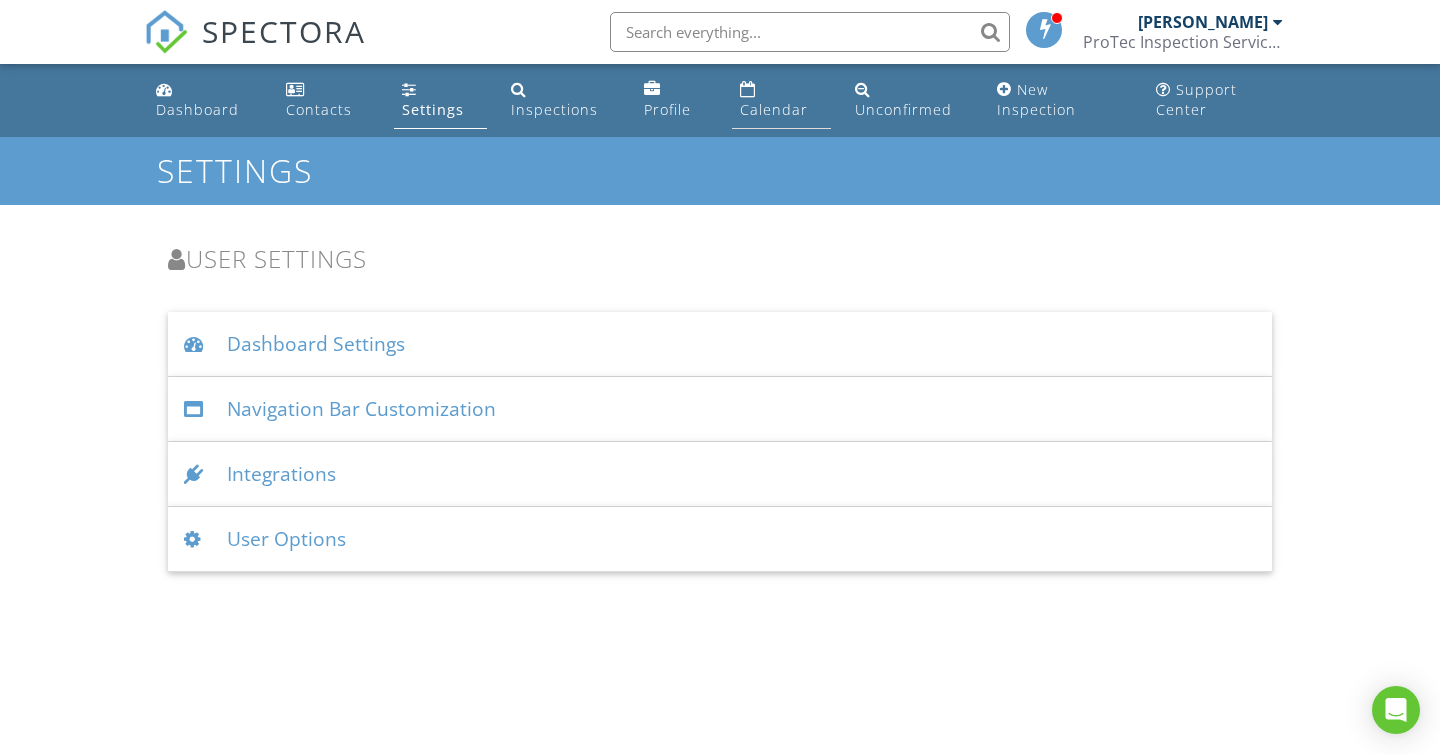 click on "Calendar" at bounding box center [781, 100] 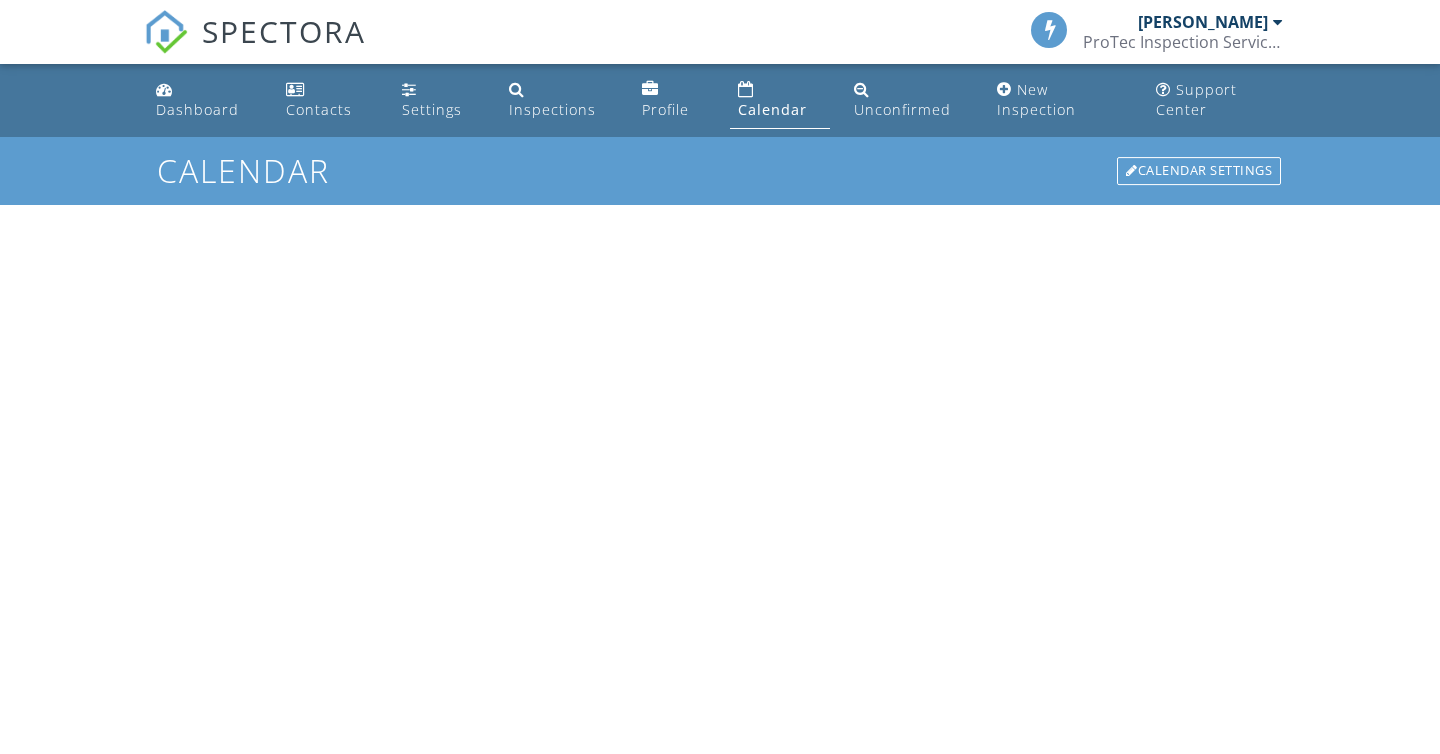 scroll, scrollTop: 0, scrollLeft: 0, axis: both 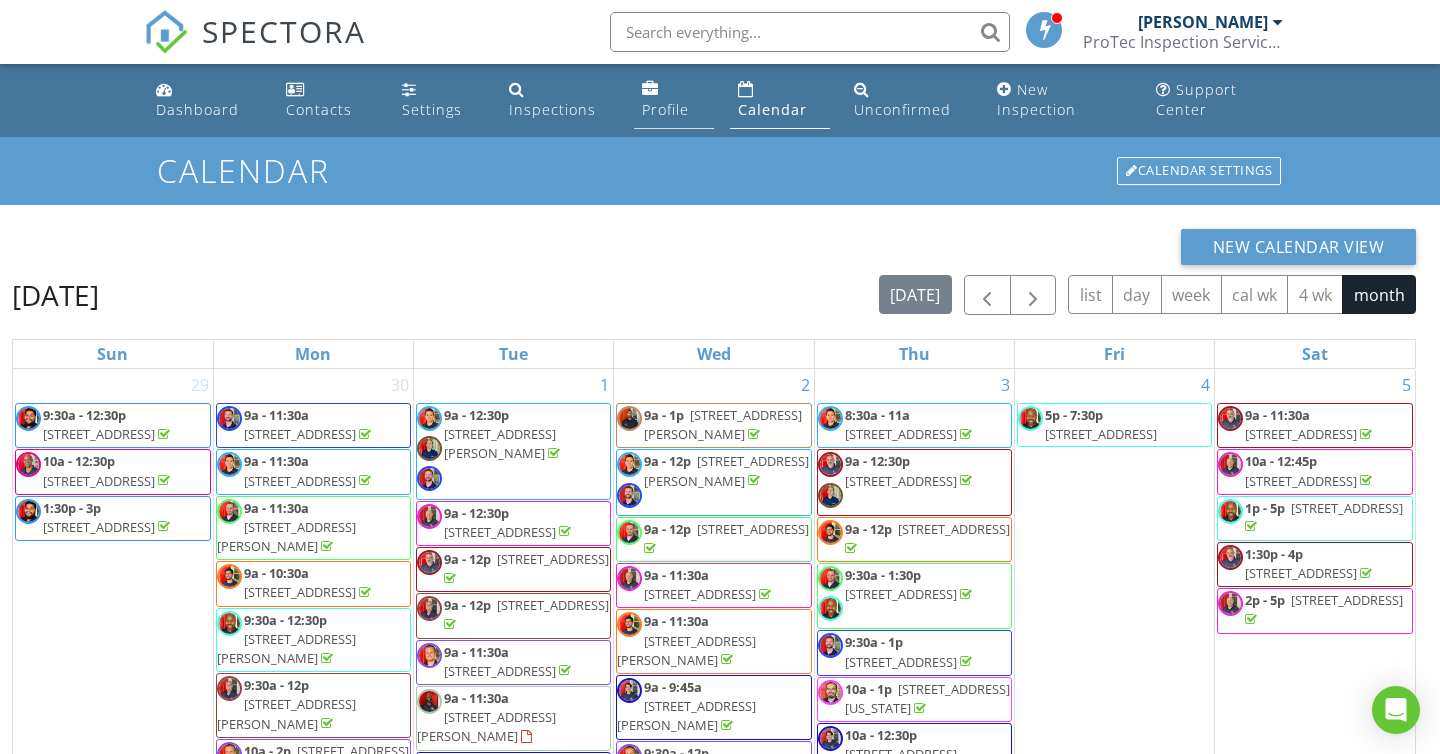 click on "Profile" at bounding box center (665, 109) 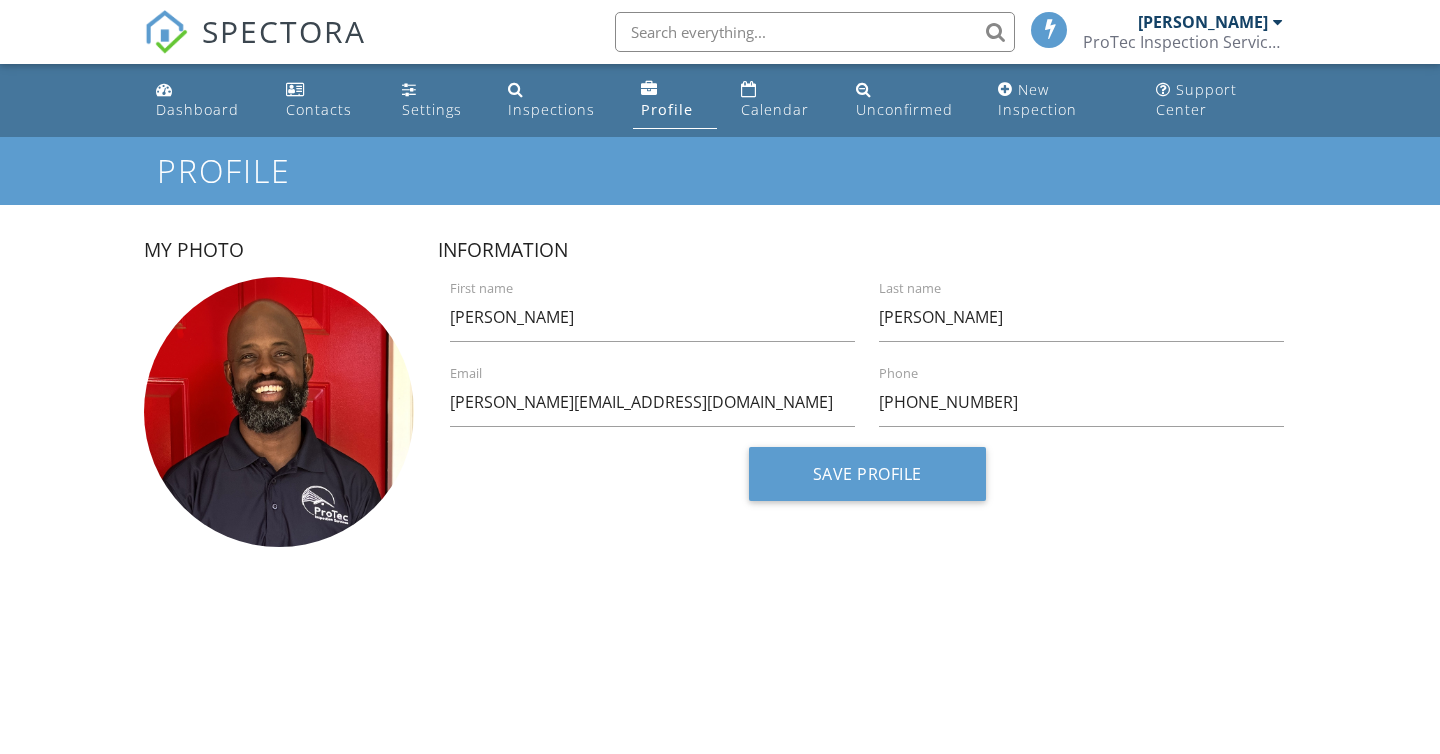 scroll, scrollTop: 0, scrollLeft: 0, axis: both 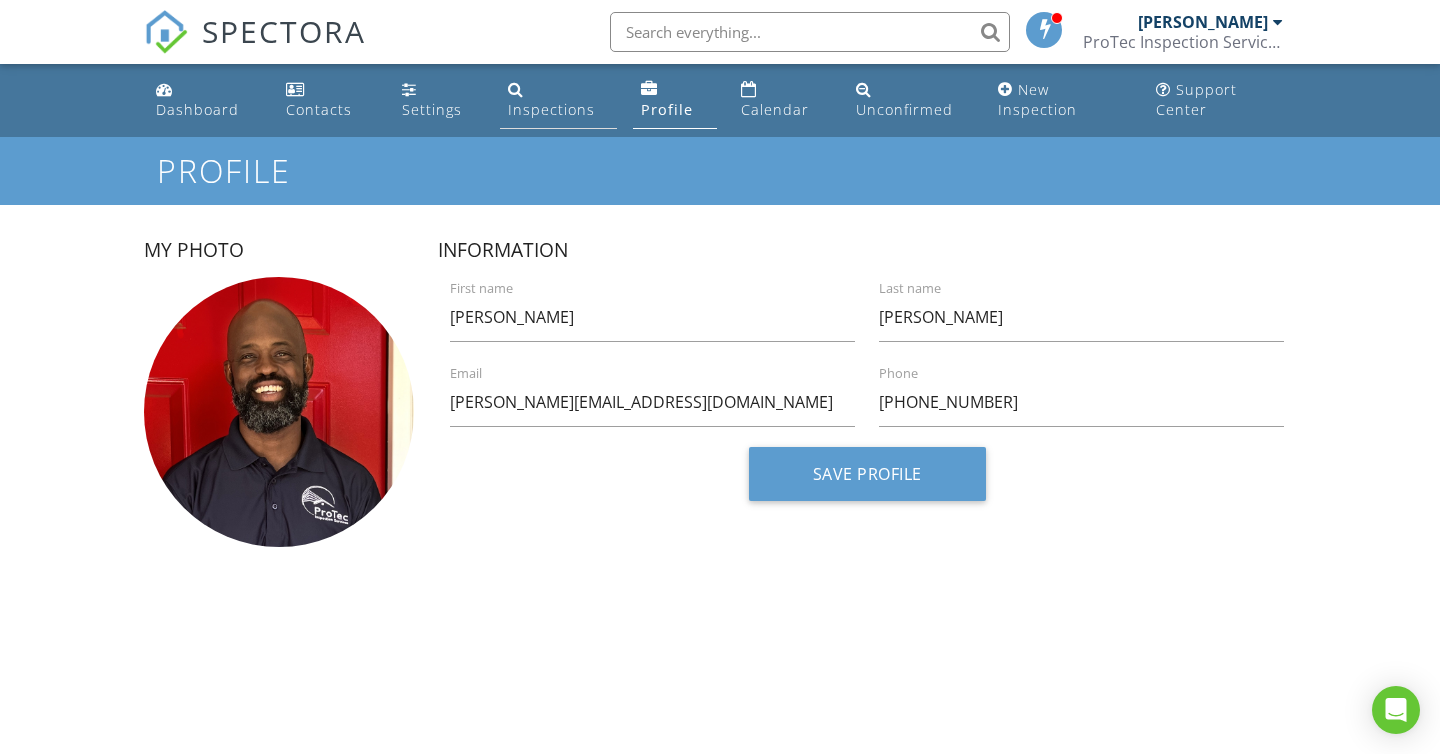 click on "Inspections" at bounding box center [558, 100] 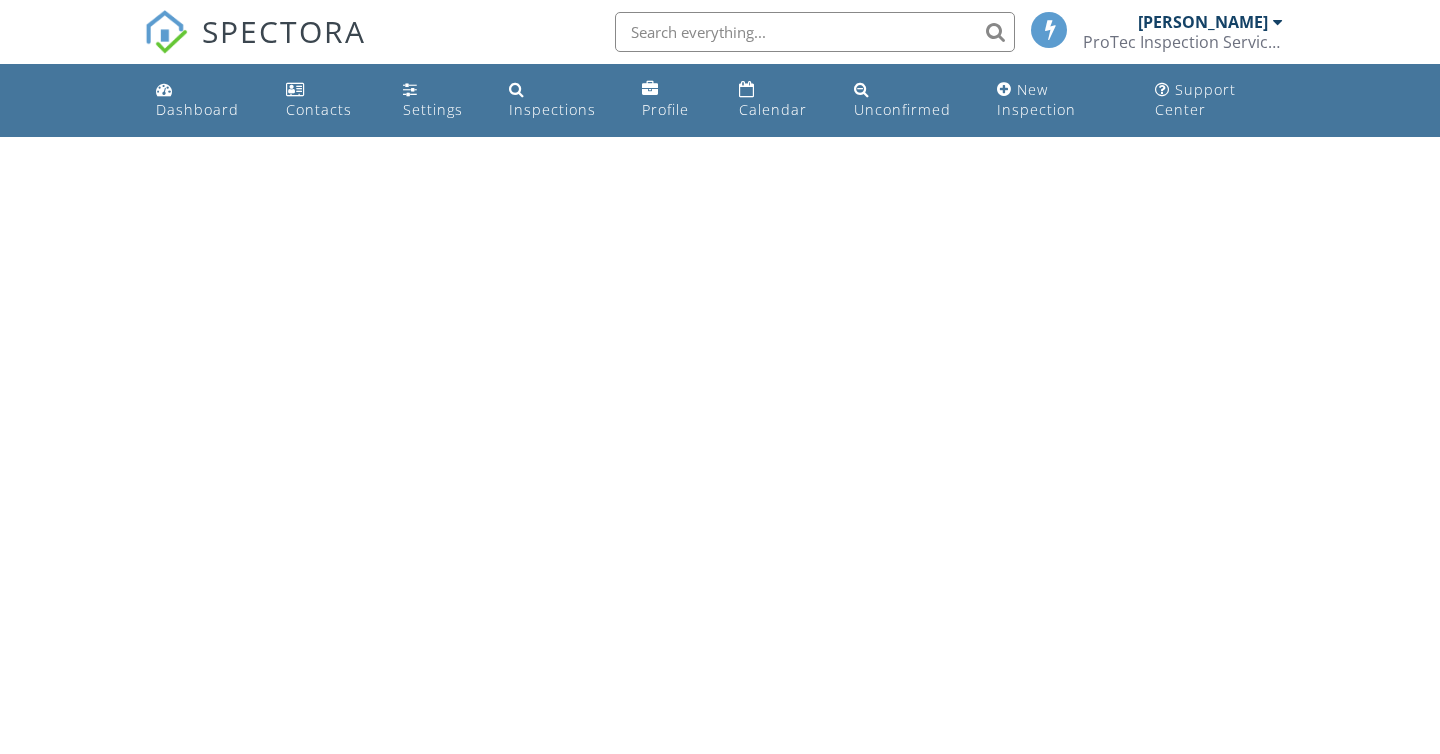 scroll, scrollTop: 0, scrollLeft: 0, axis: both 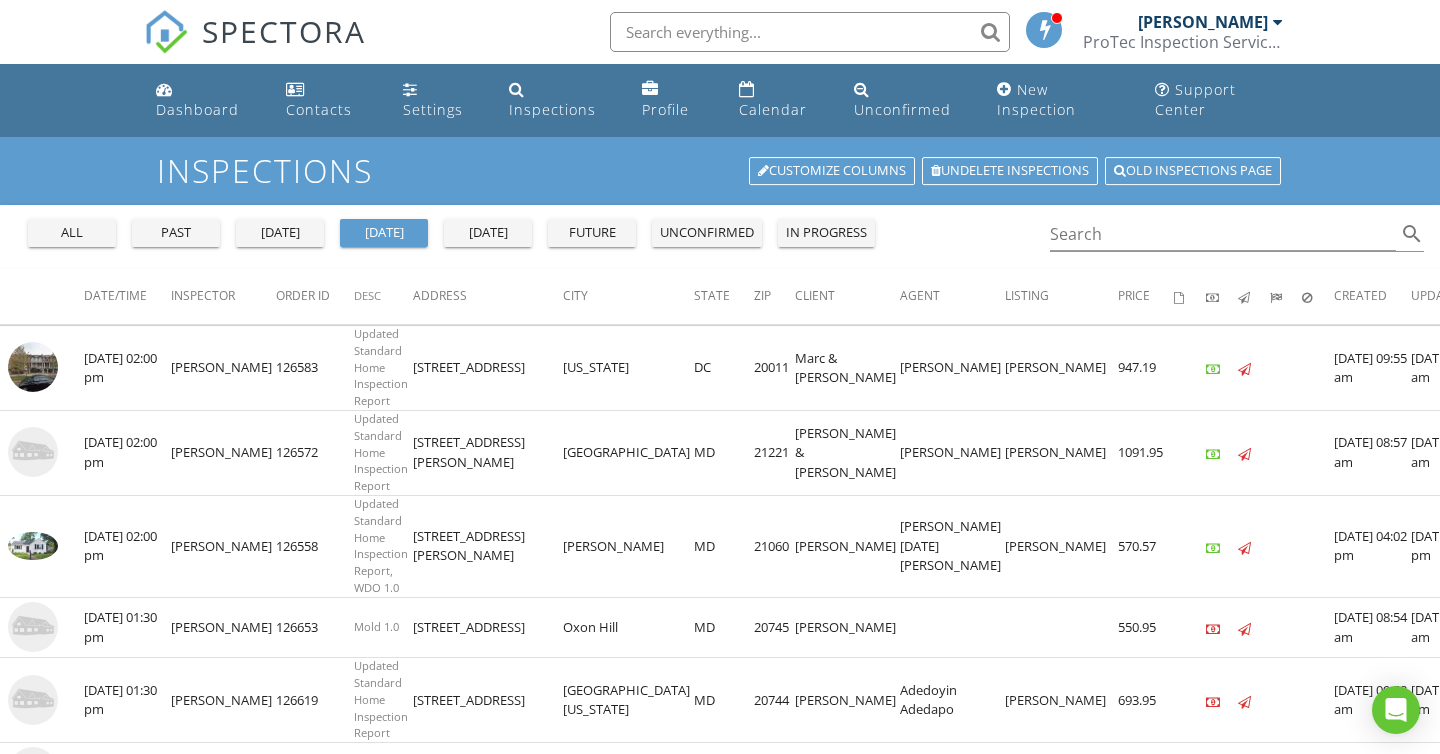 click on "in progress" at bounding box center (826, 233) 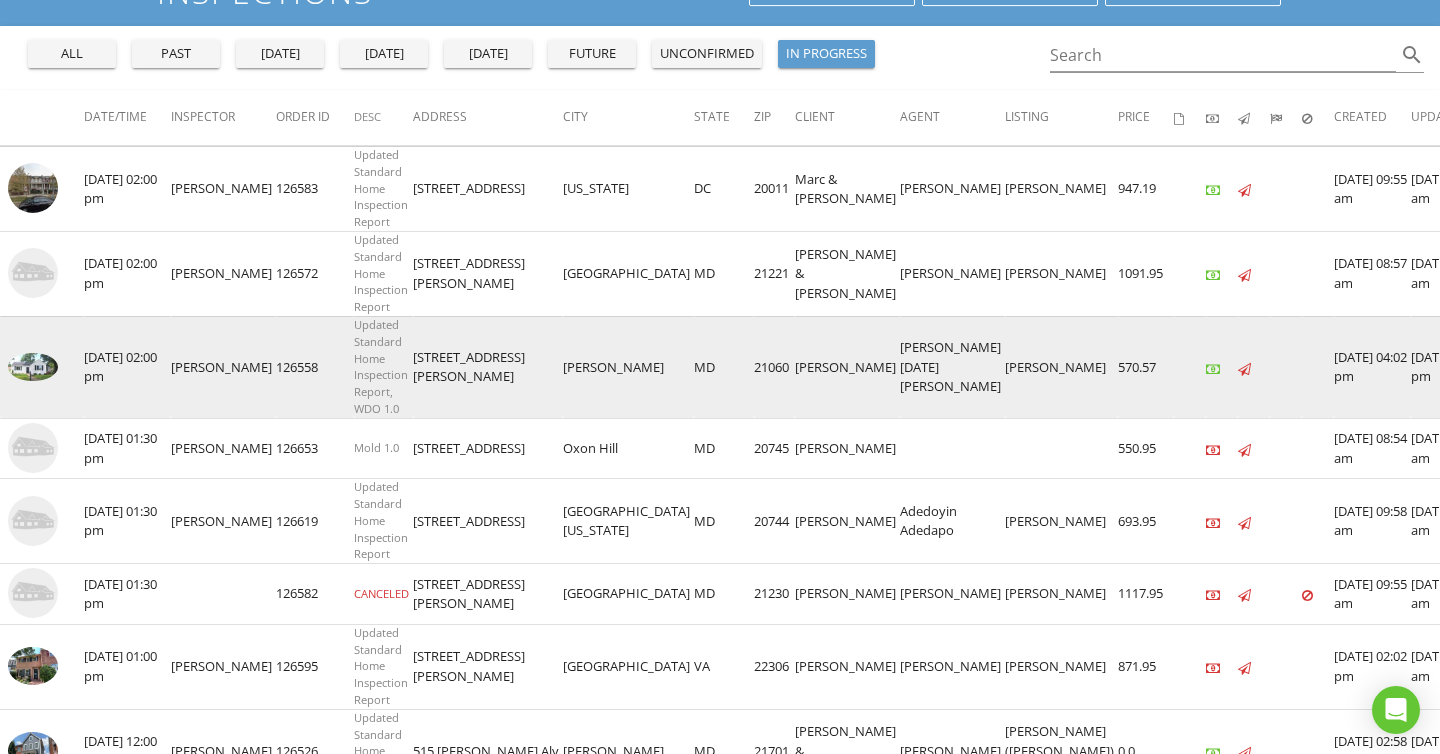 scroll, scrollTop: 0, scrollLeft: 0, axis: both 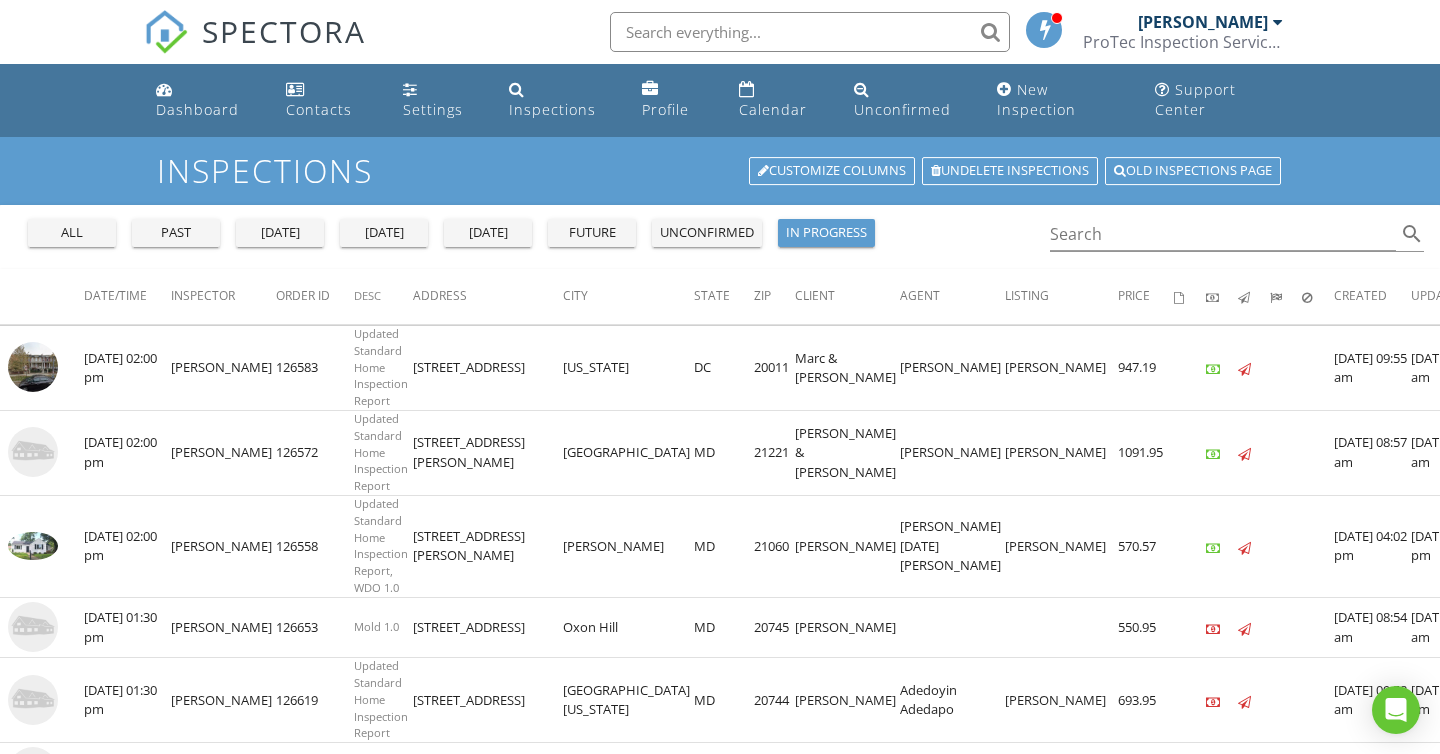 click on "future" at bounding box center [592, 233] 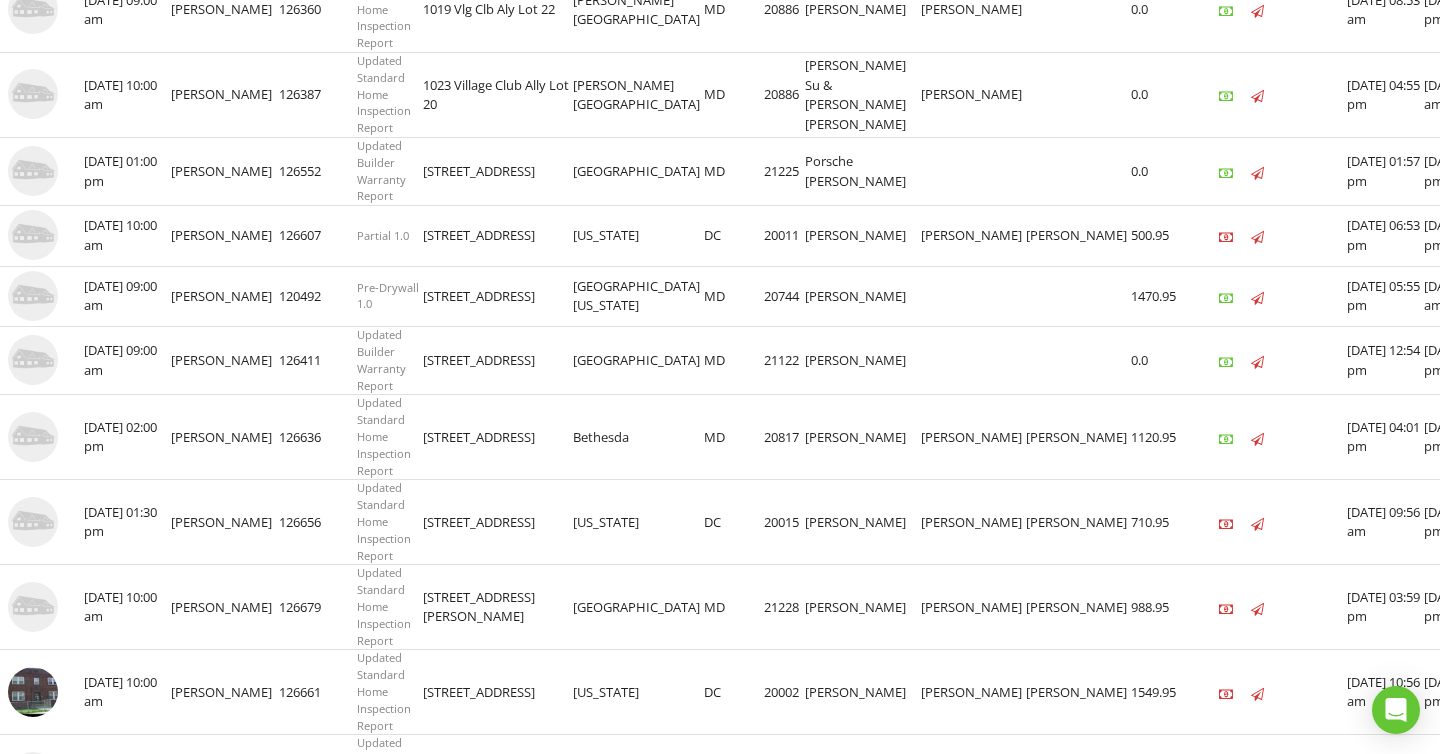 scroll, scrollTop: 1776, scrollLeft: 0, axis: vertical 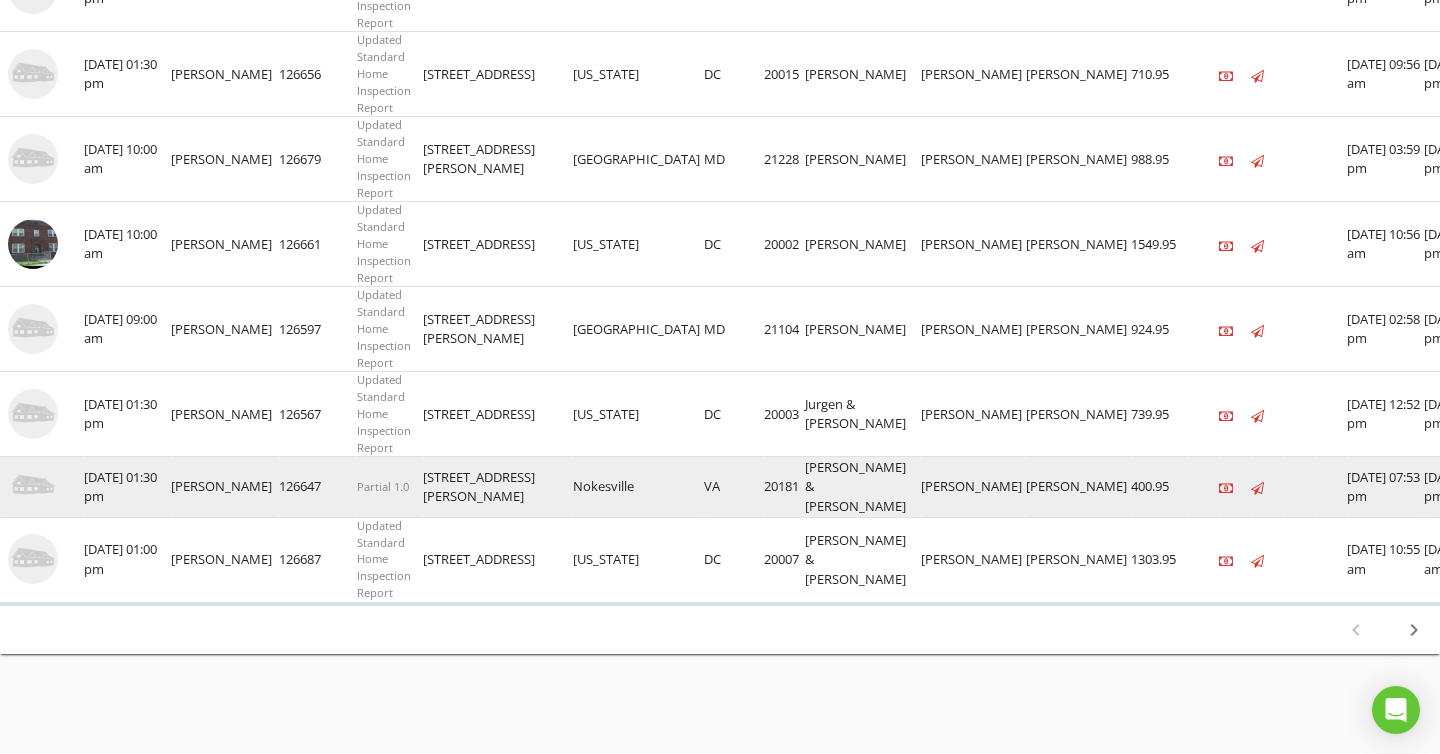 click on "Partial 1.0" at bounding box center [383, 486] 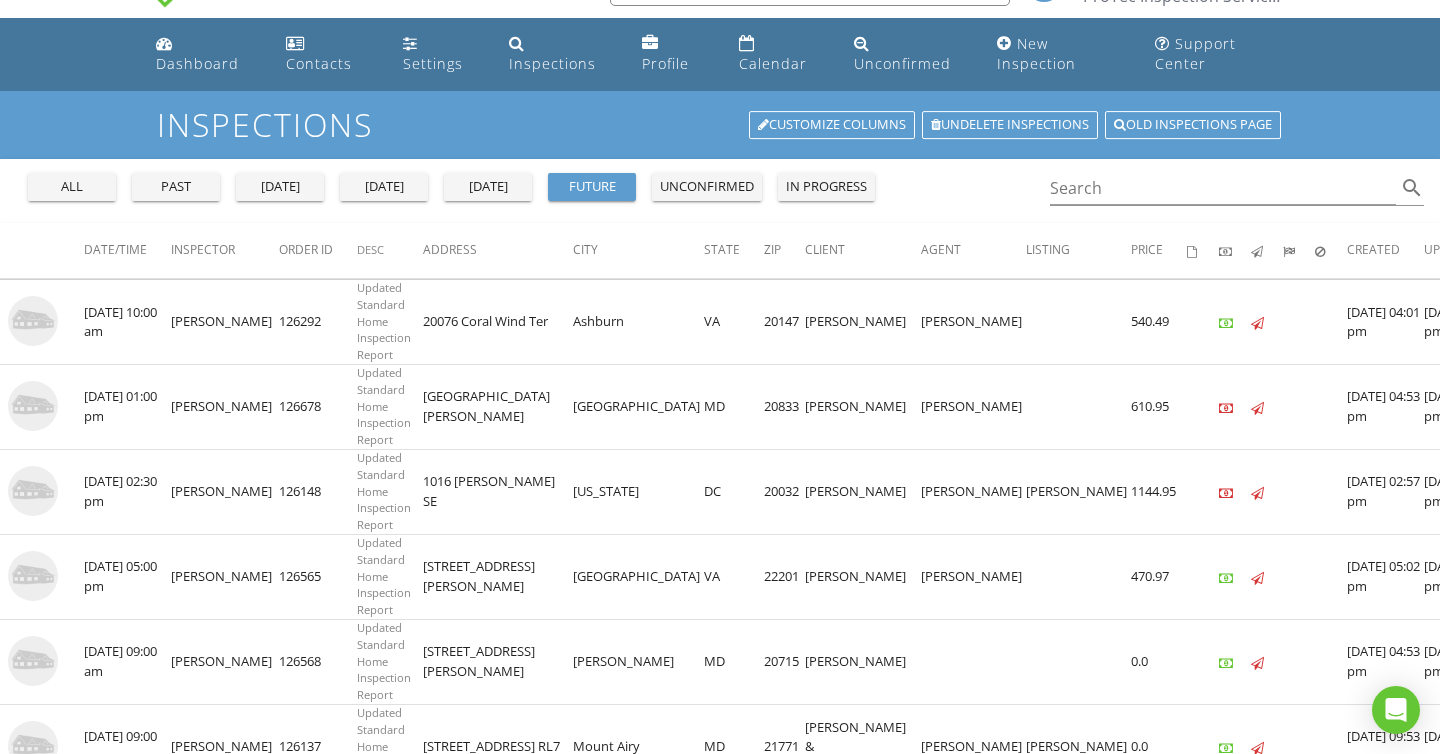 scroll, scrollTop: 0, scrollLeft: 0, axis: both 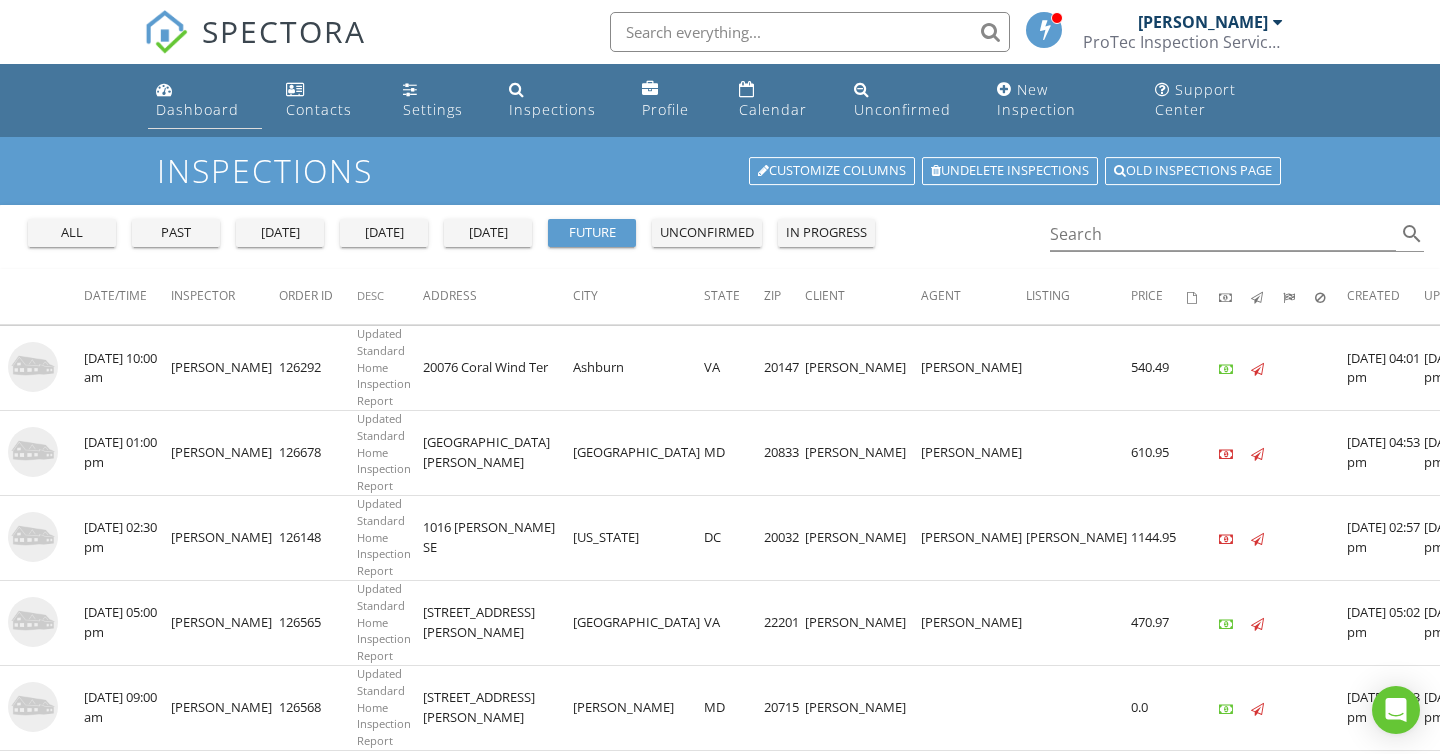 click on "Dashboard" at bounding box center [197, 109] 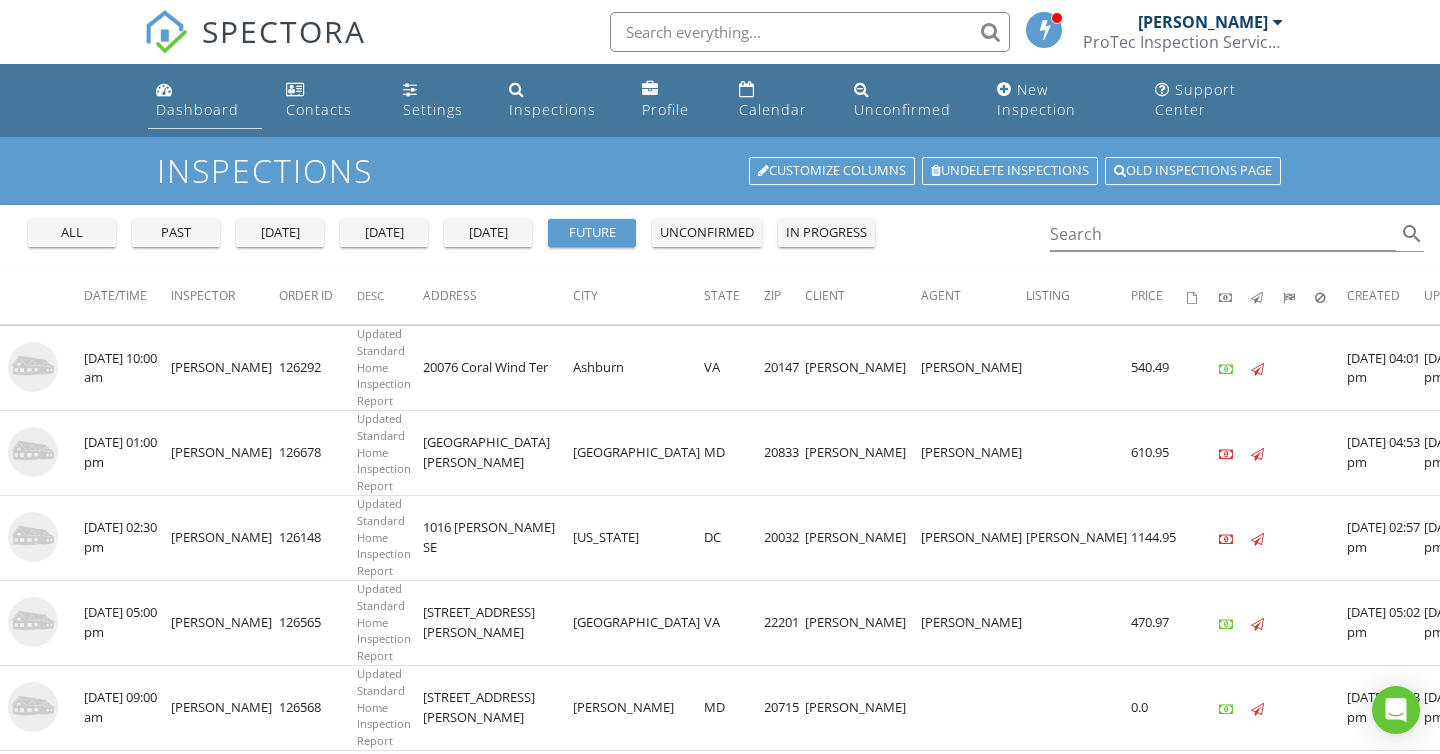 click on "Dashboard" at bounding box center [197, 109] 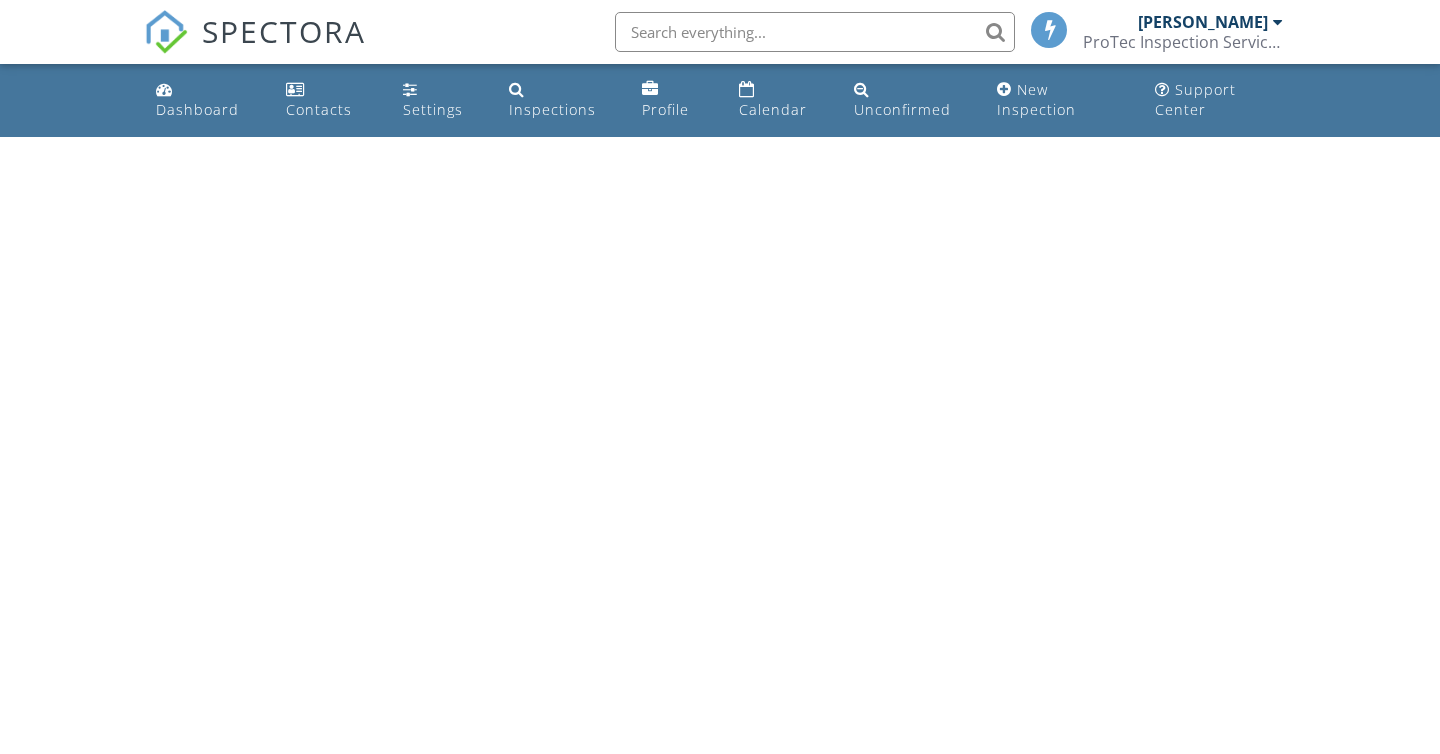 scroll, scrollTop: 0, scrollLeft: 0, axis: both 